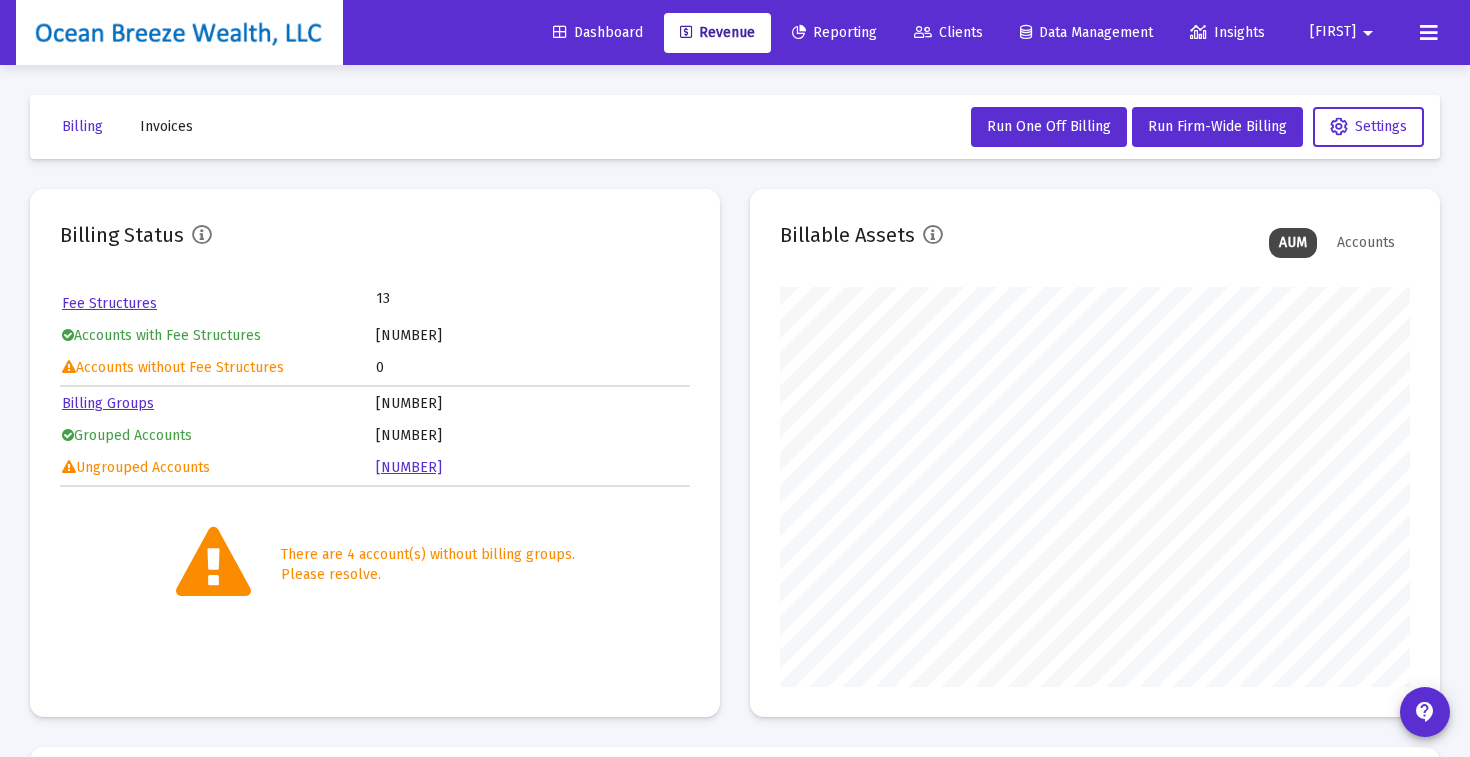 scroll, scrollTop: 478, scrollLeft: 0, axis: vertical 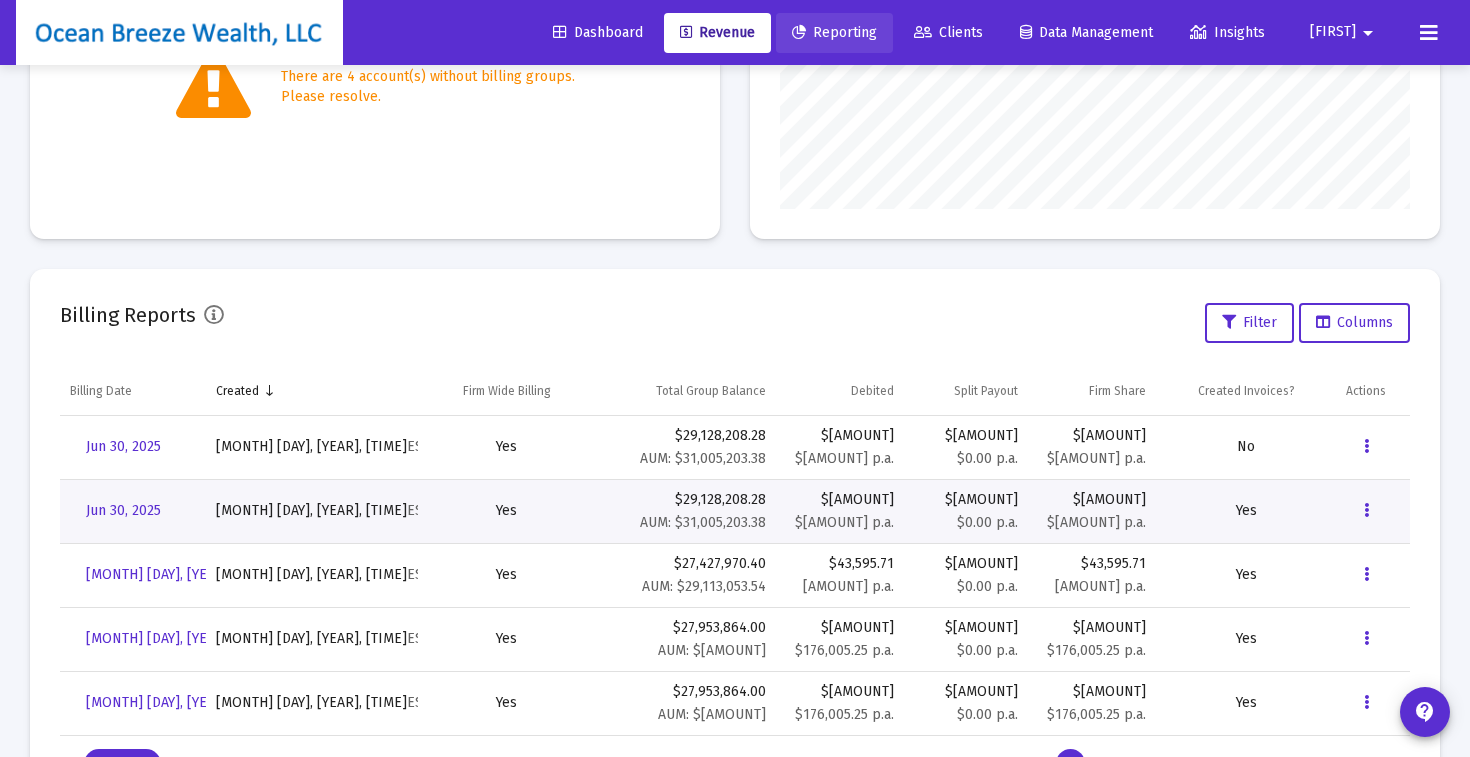 click on "Reporting" at bounding box center (834, 32) 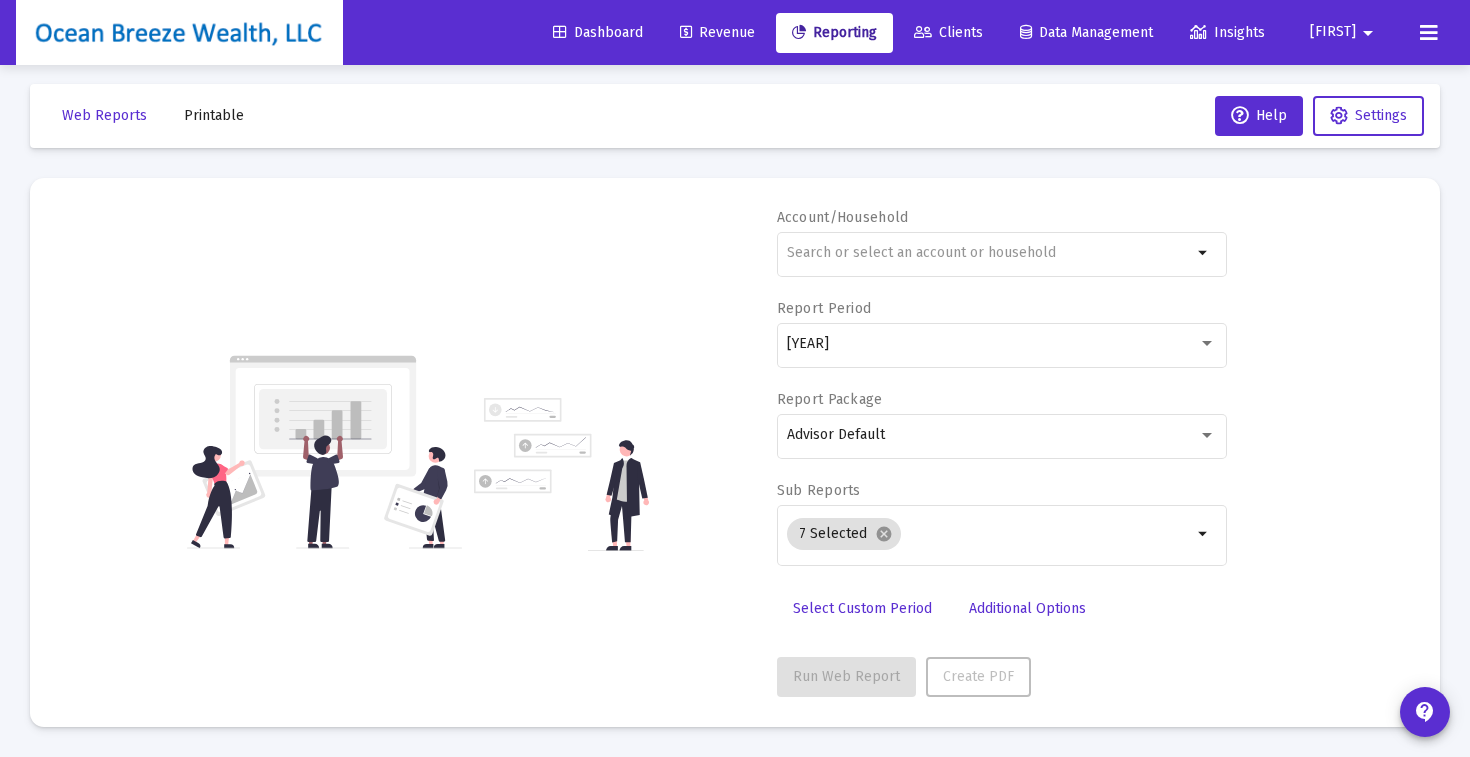 scroll, scrollTop: 10, scrollLeft: 0, axis: vertical 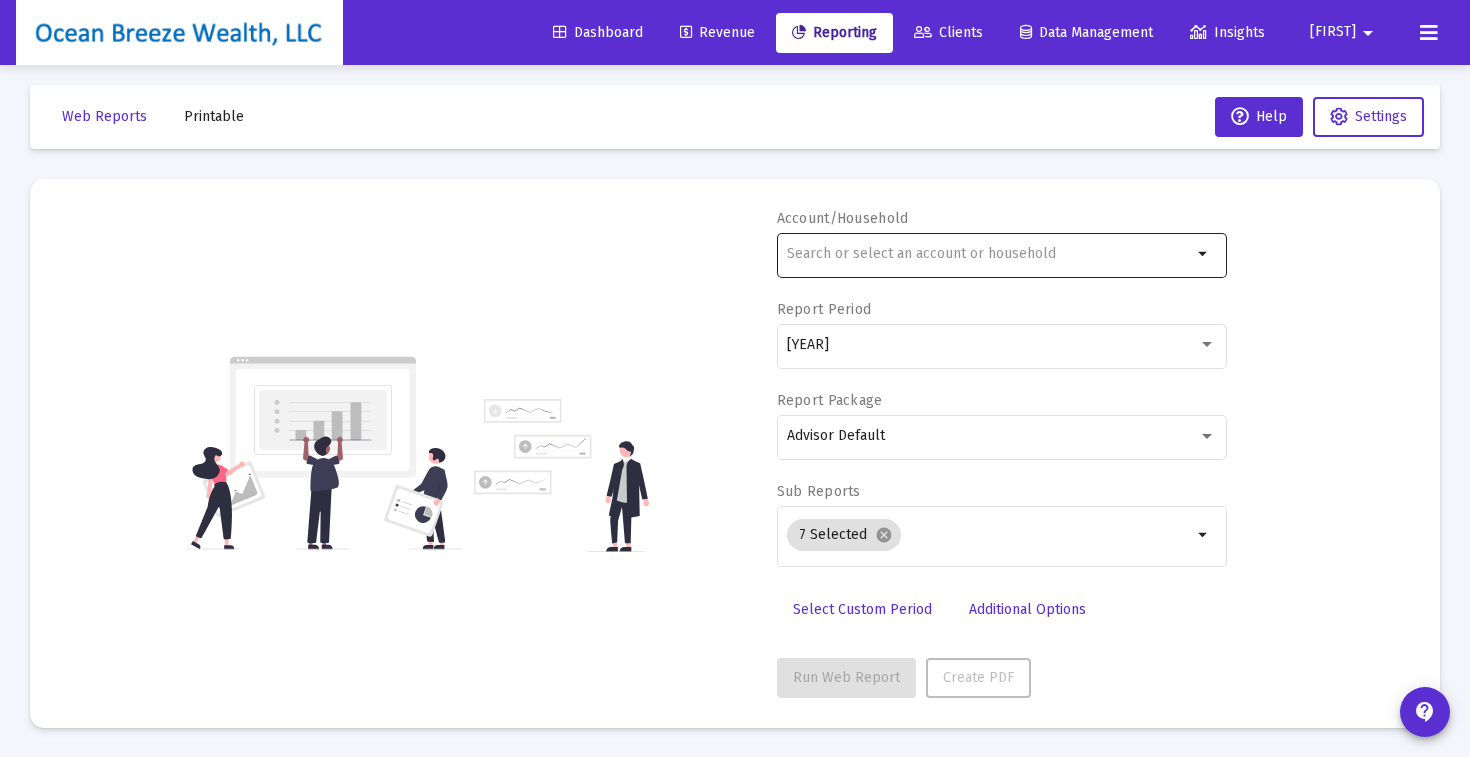 click at bounding box center (989, 254) 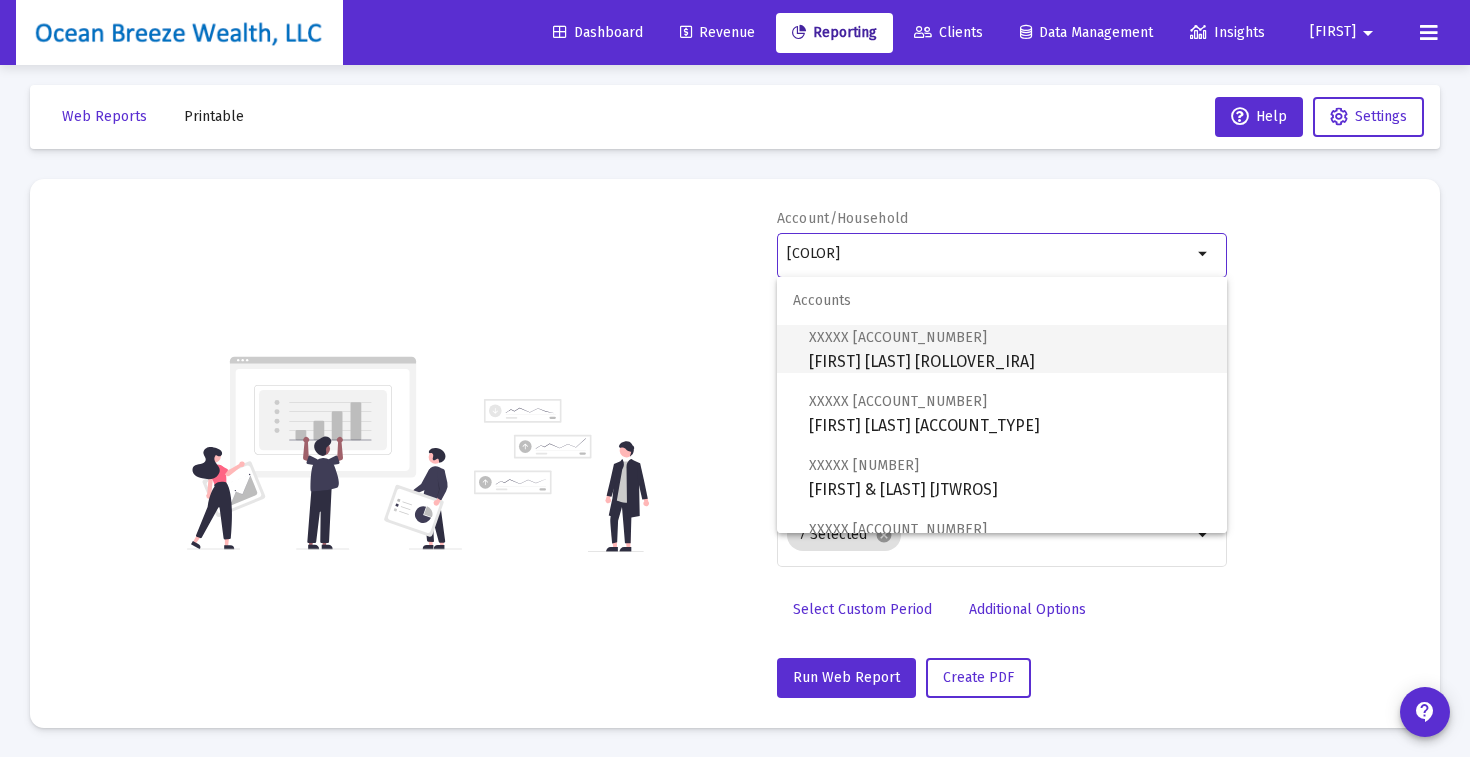 scroll, scrollTop: 272, scrollLeft: 0, axis: vertical 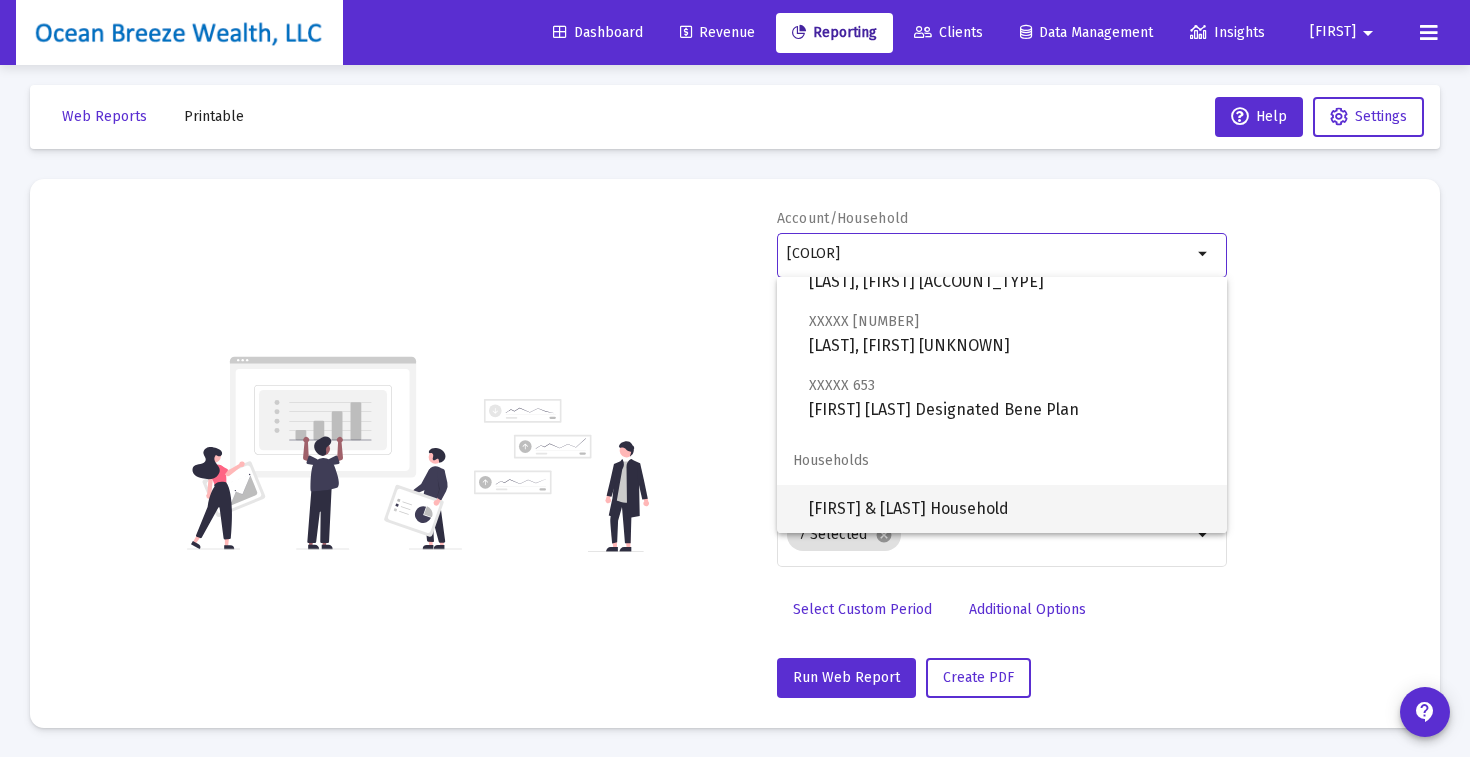 type on "[COLOR]" 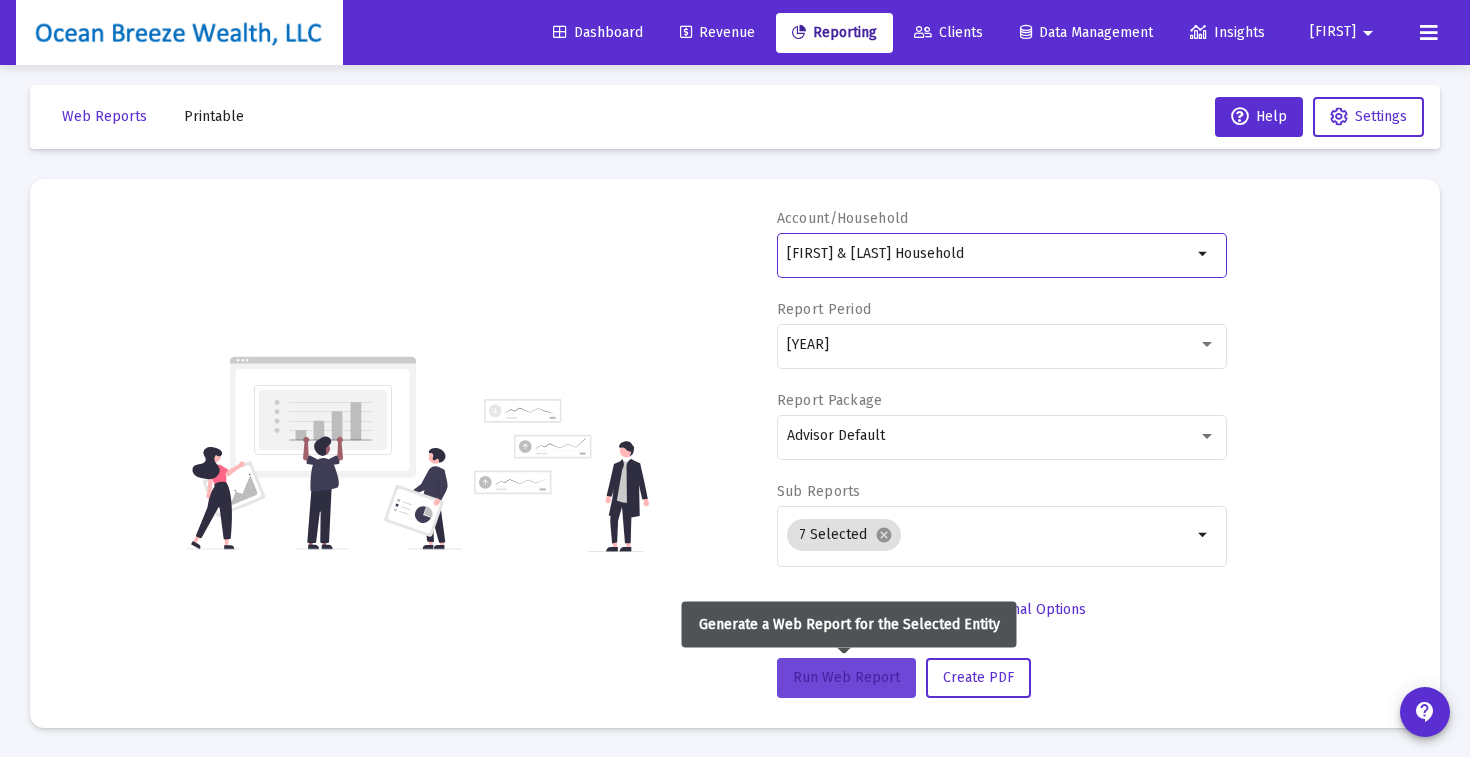 click on "Run Web Report" at bounding box center (846, 677) 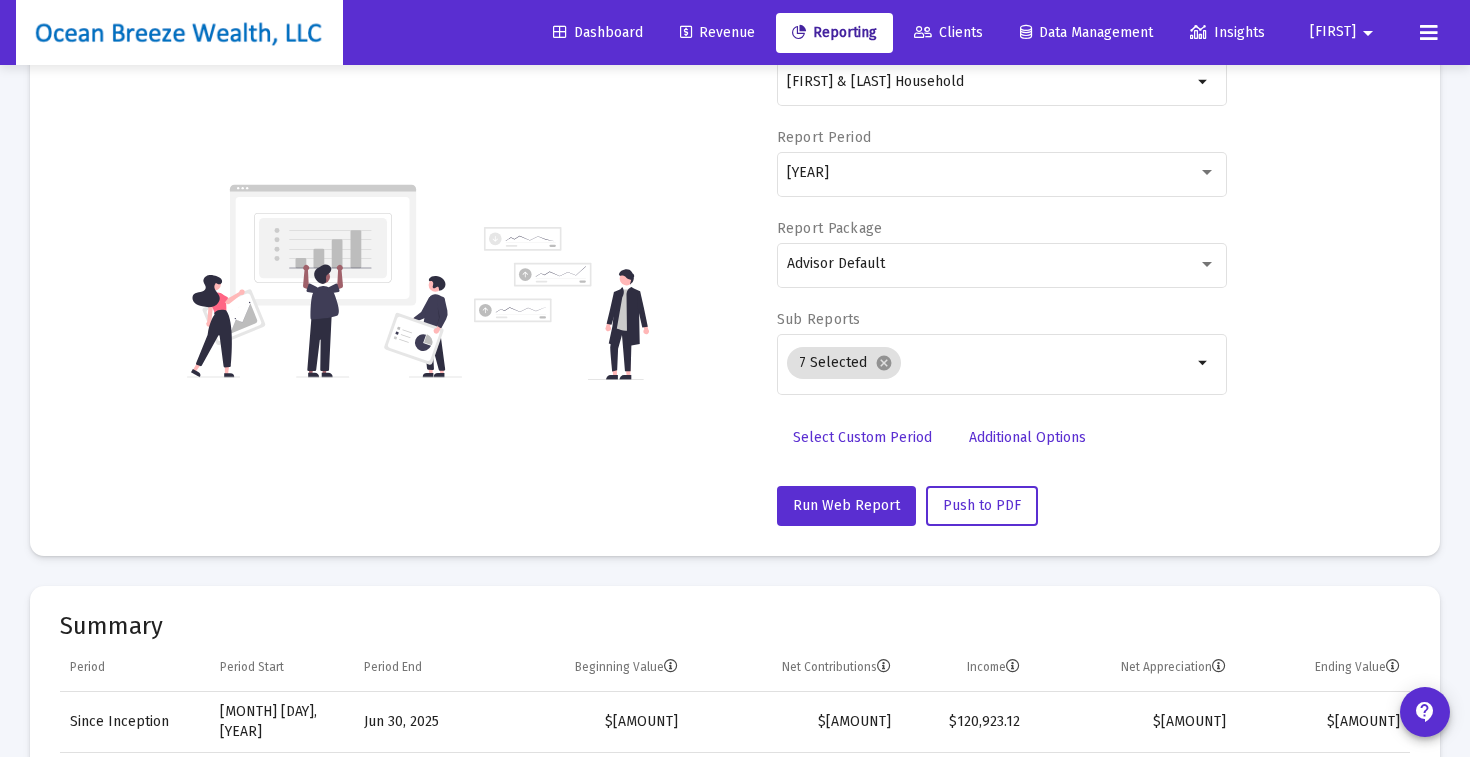 scroll, scrollTop: 0, scrollLeft: 0, axis: both 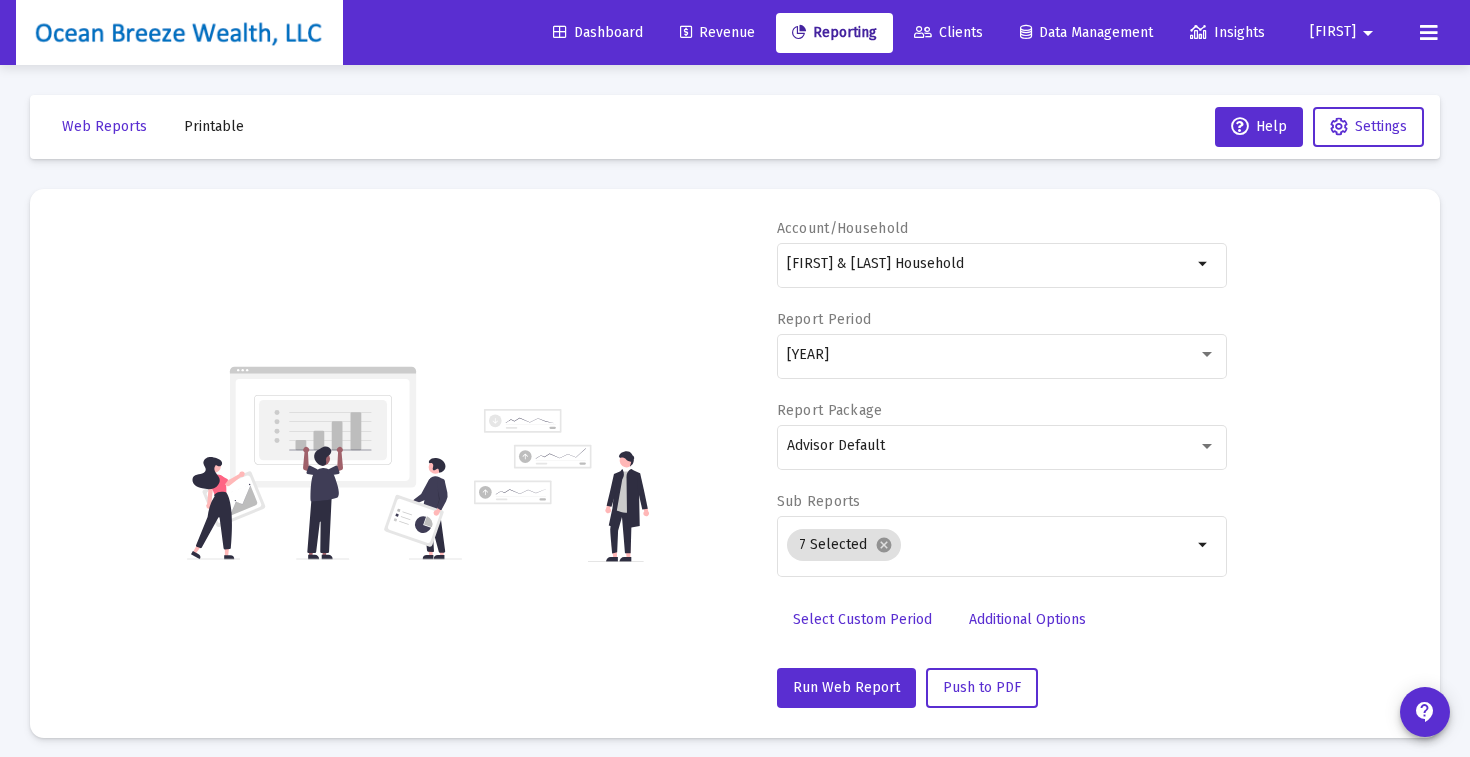 click on "Clients" at bounding box center [948, 32] 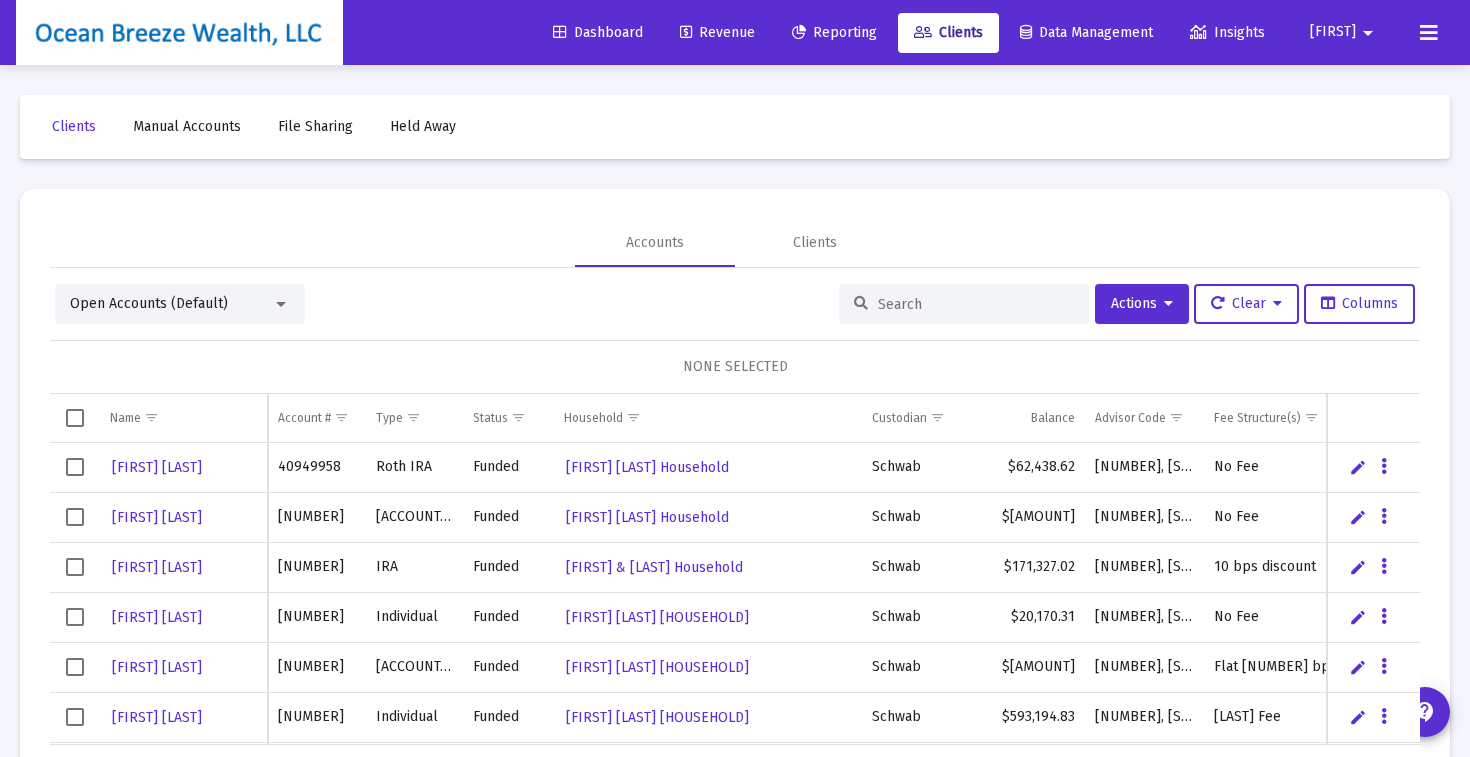 click at bounding box center [976, 304] 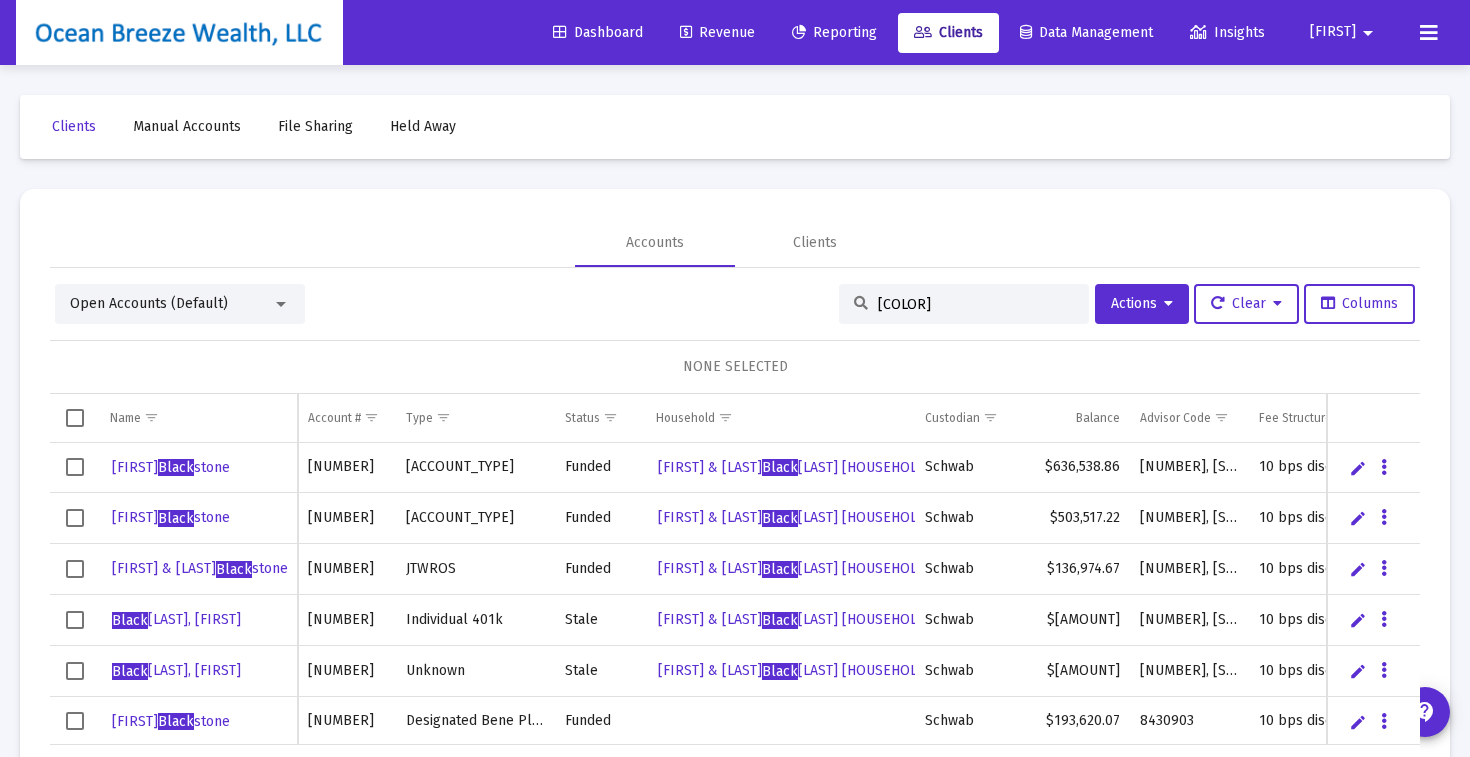 type on "[COLOR]" 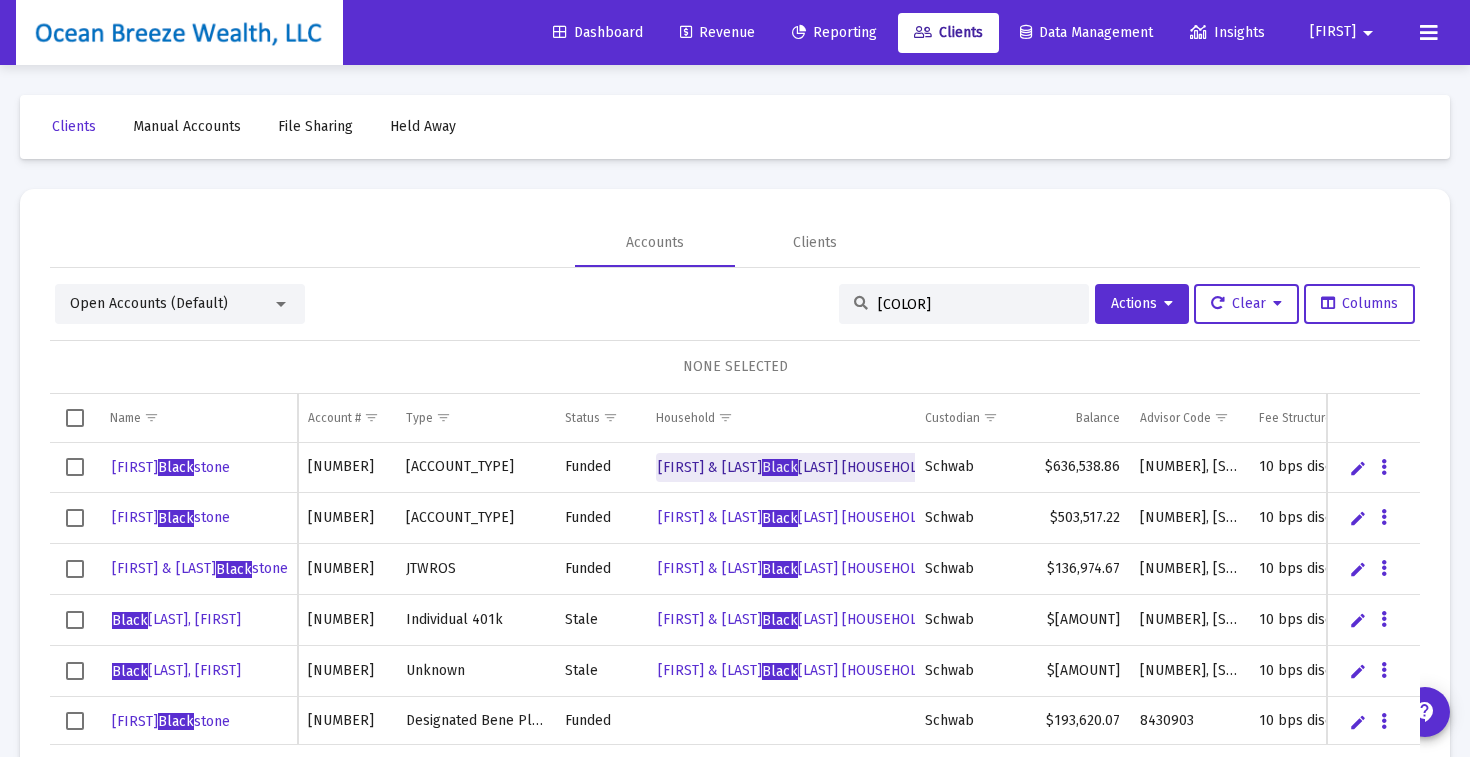 click on "[FIRST] & [FIRST] [LAST] [HOUSEHOLD]" at bounding box center [794, 467] 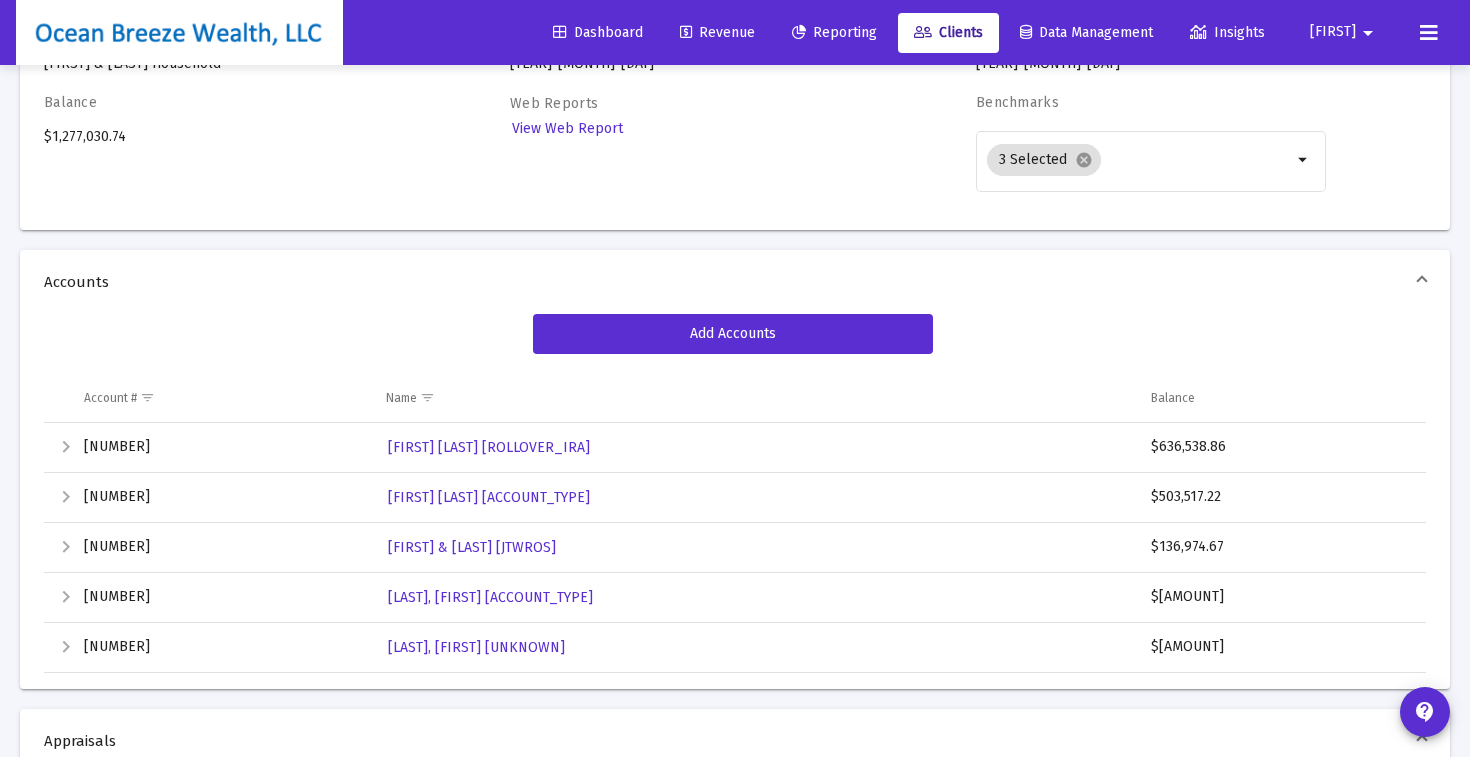 scroll, scrollTop: 205, scrollLeft: 0, axis: vertical 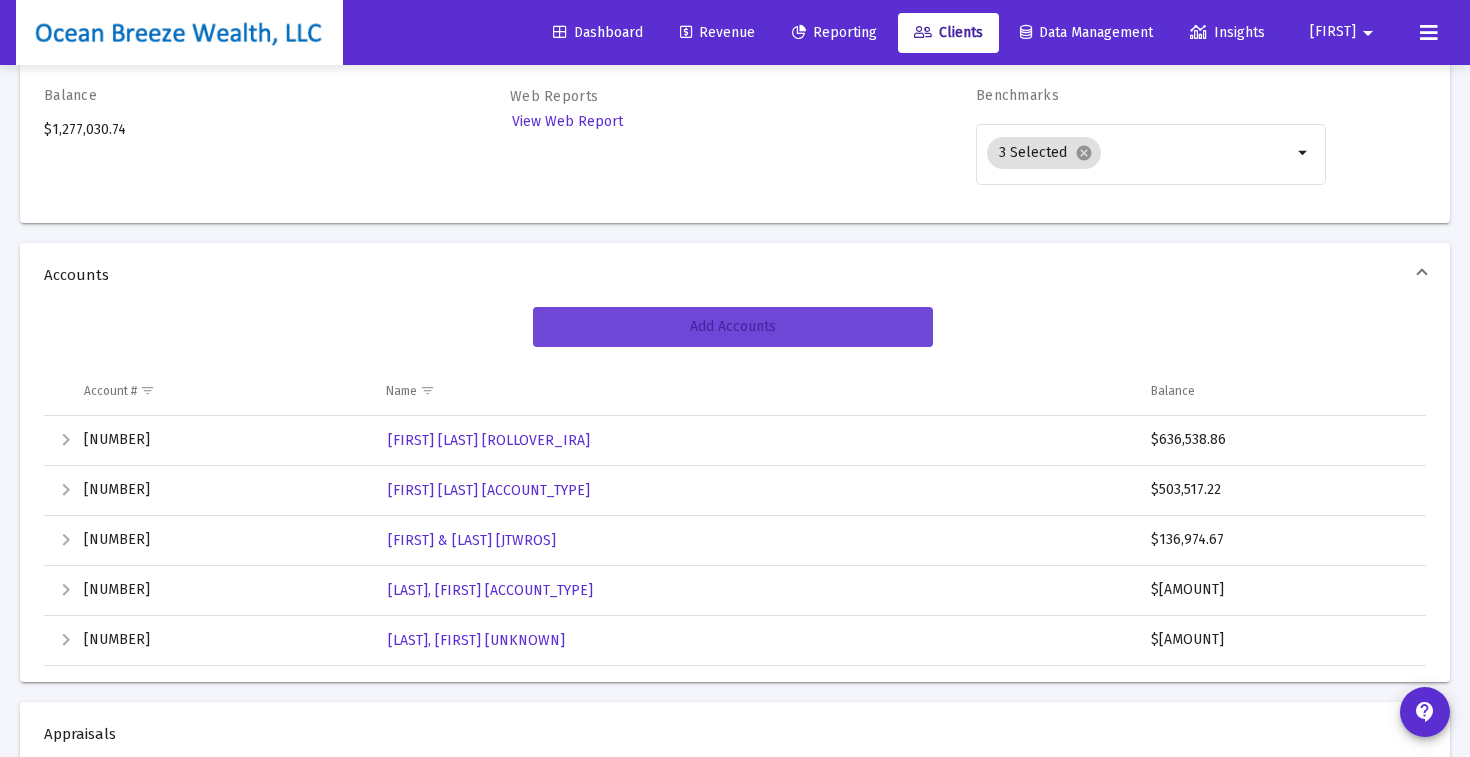 click on "Add Accounts" at bounding box center [733, 327] 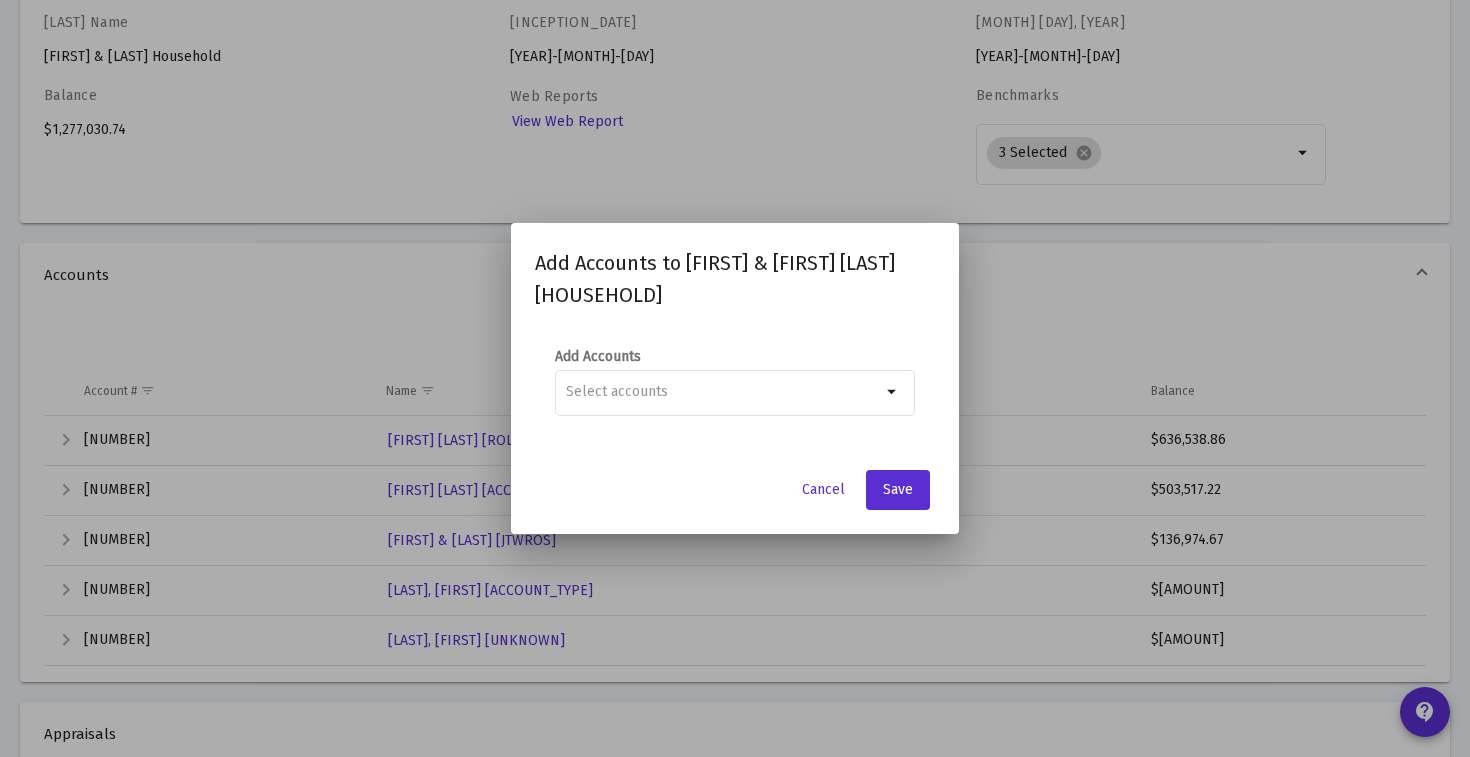 scroll, scrollTop: 0, scrollLeft: 0, axis: both 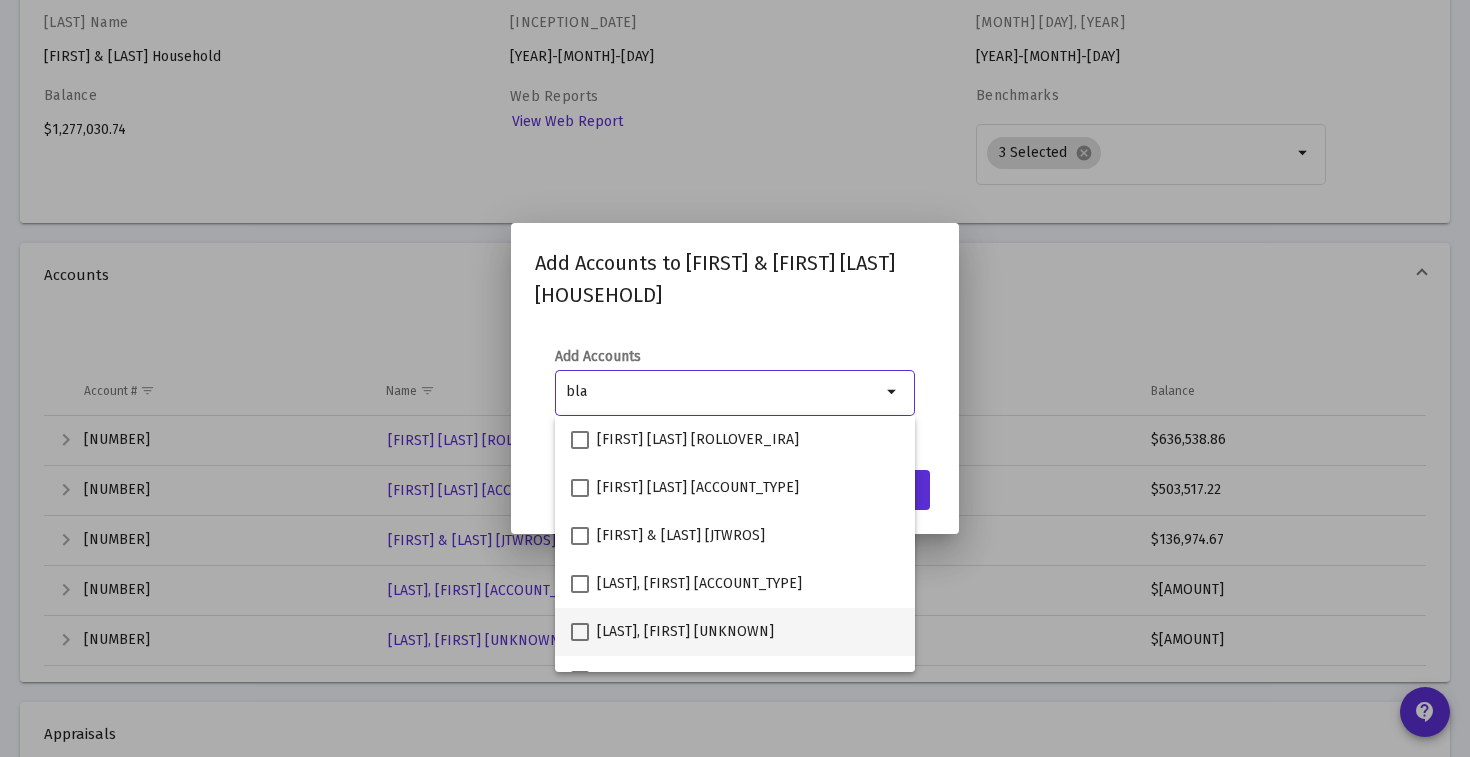 type on "bla" 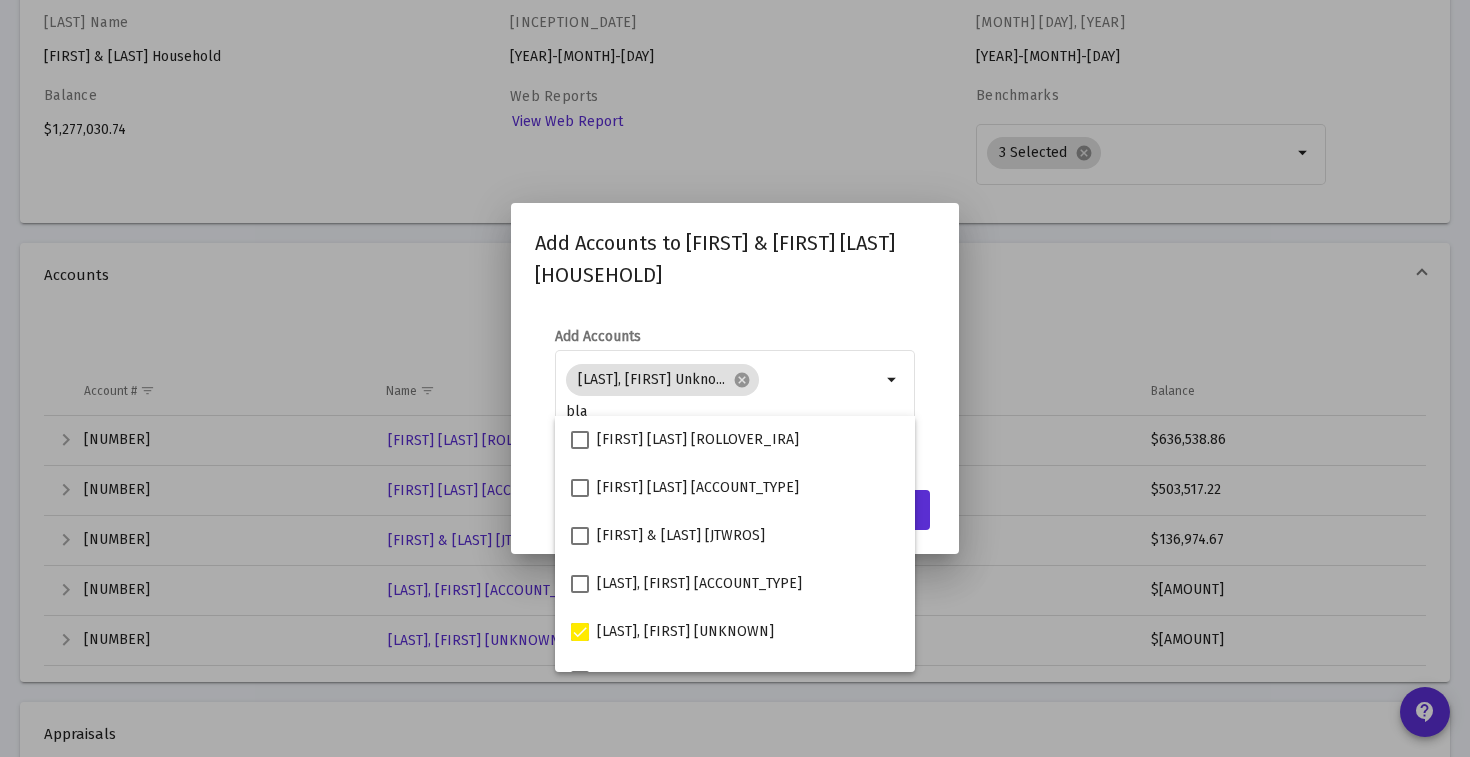 click on "Add Accounts [LAST], [FIRST] Unkno... cancel bla arrow_drop_down" at bounding box center [735, 392] 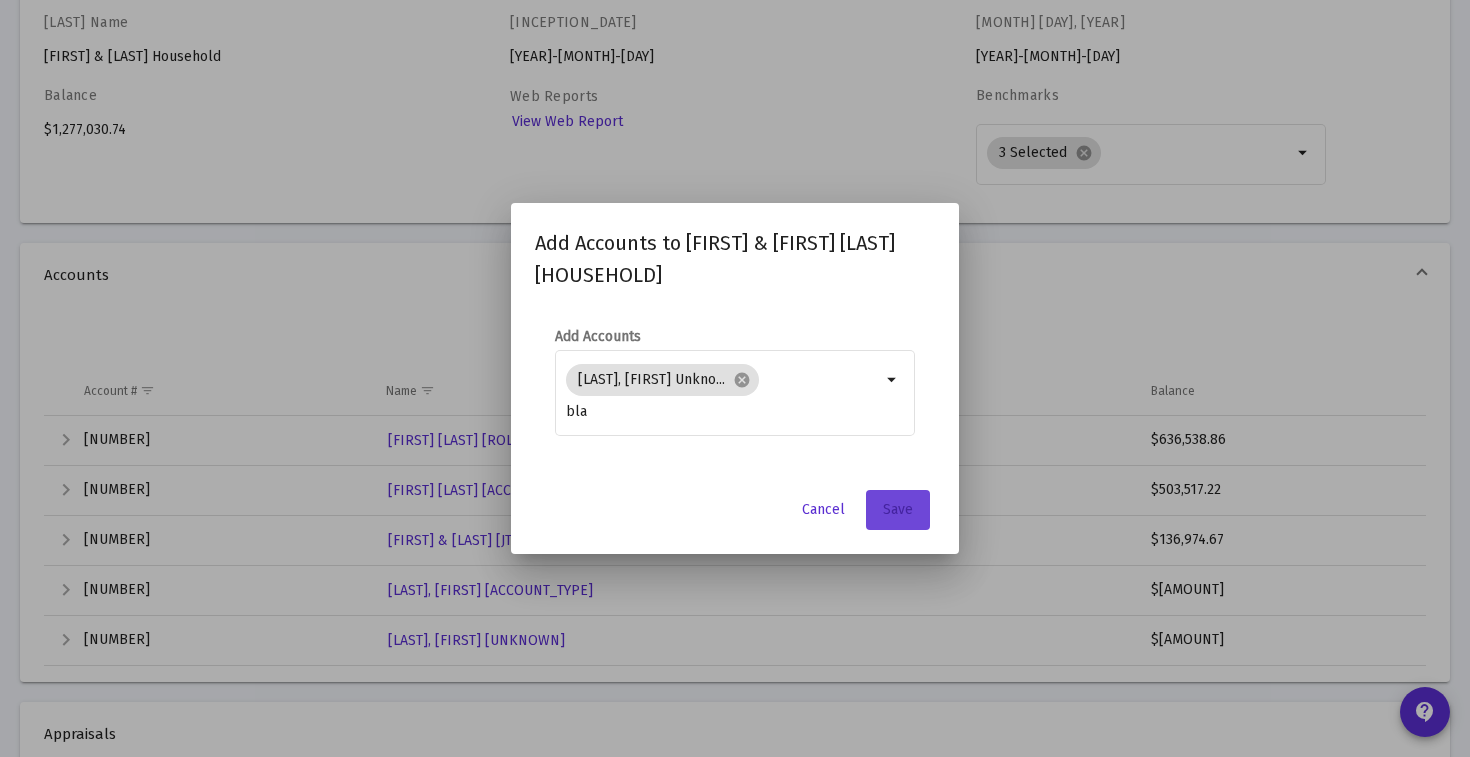 click on "Save" at bounding box center [898, 509] 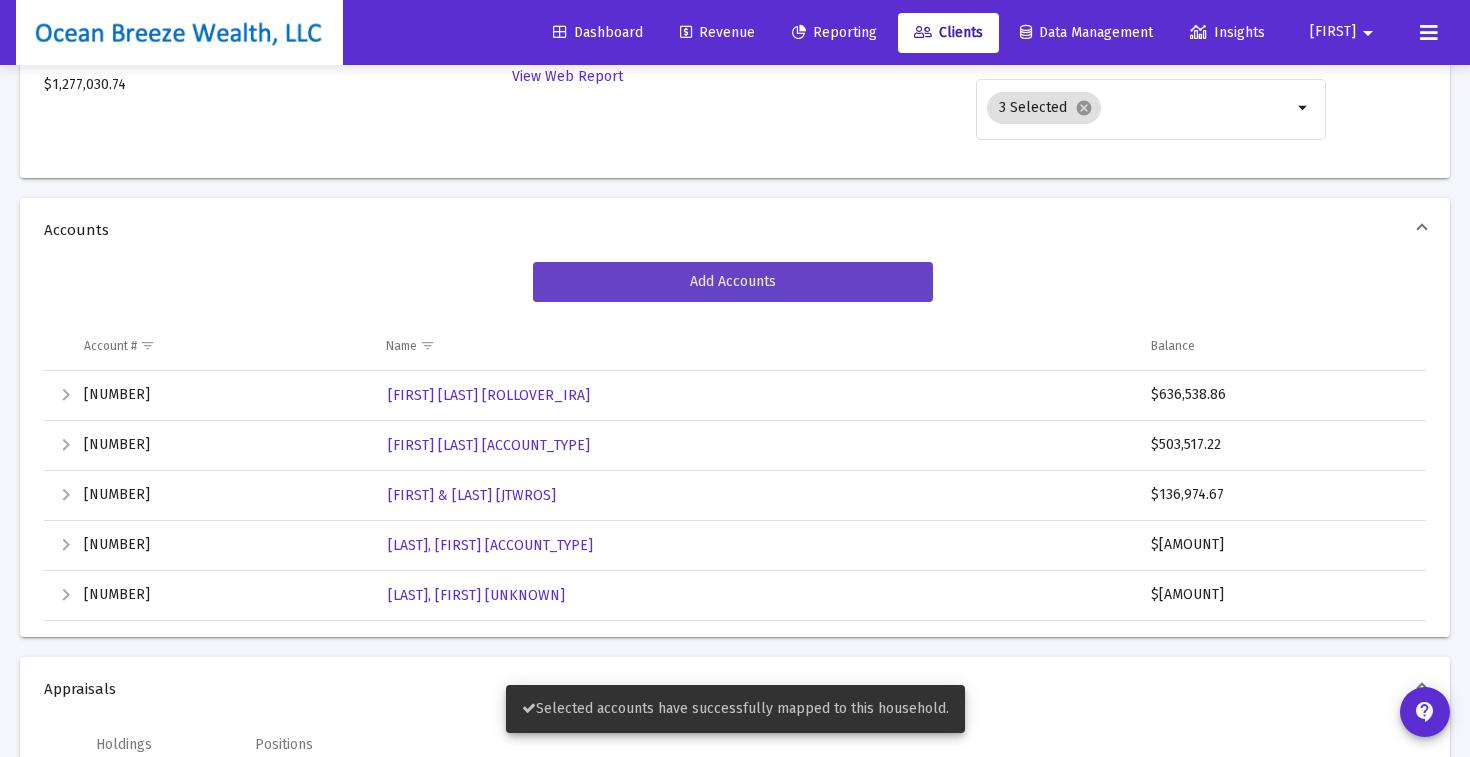 scroll, scrollTop: 264, scrollLeft: 0, axis: vertical 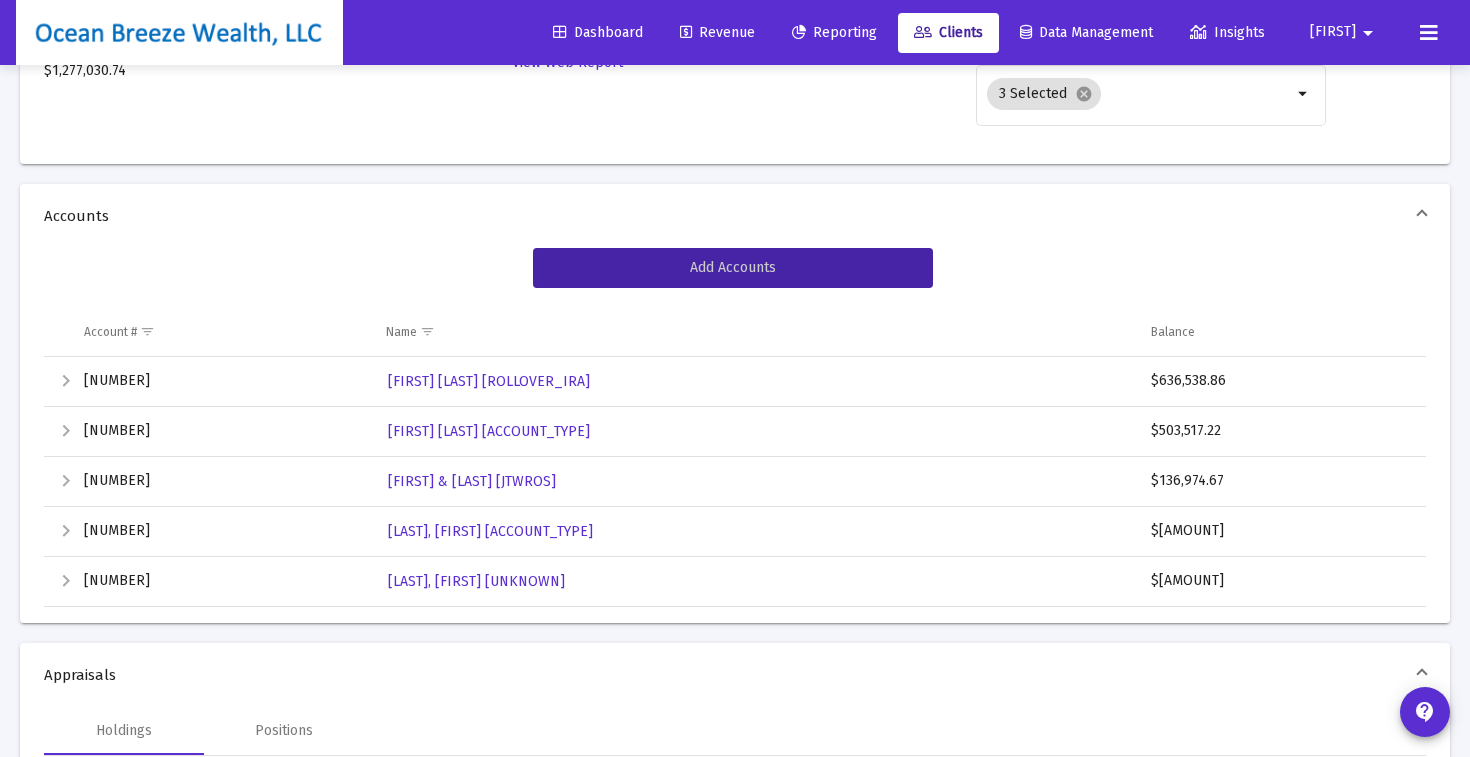 click at bounding box center (66, 381) 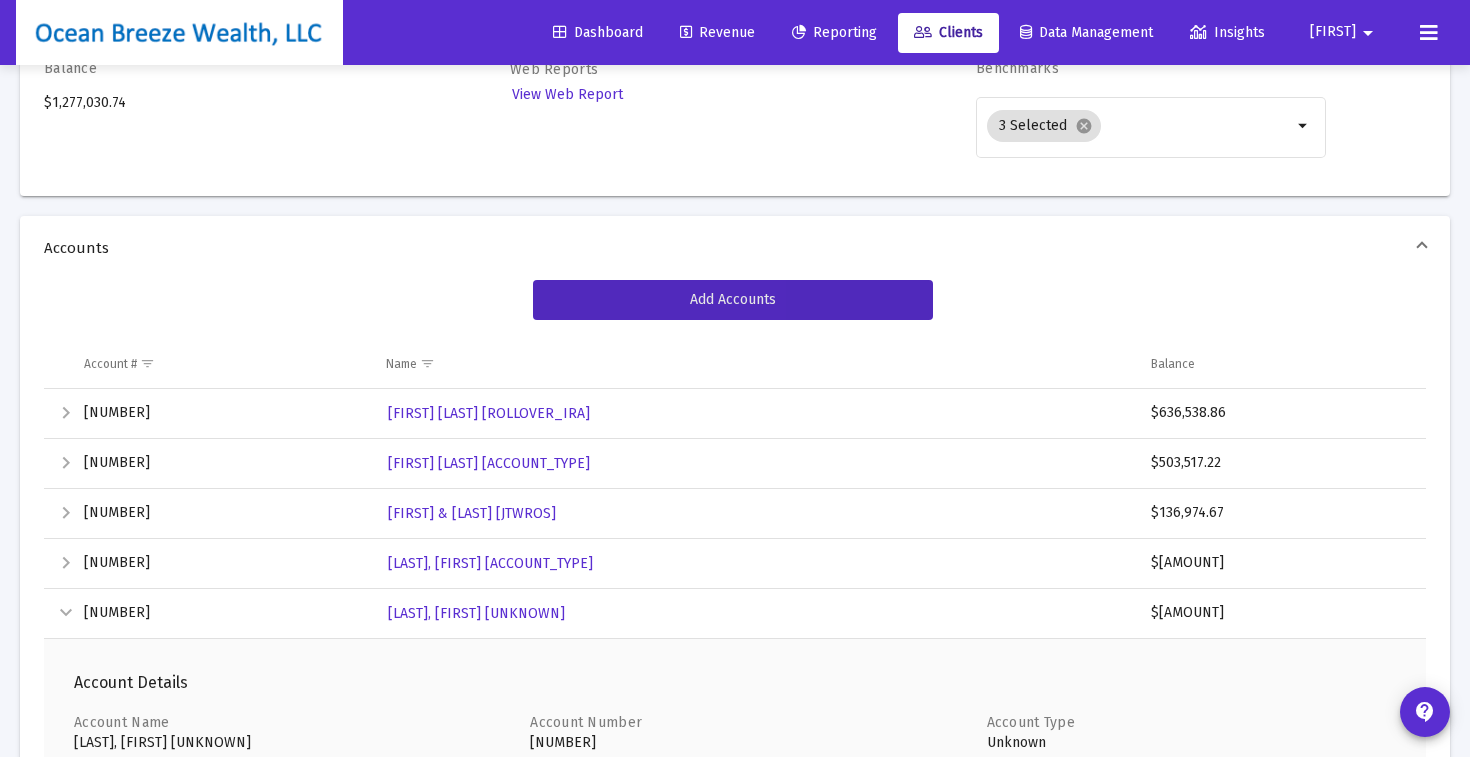scroll, scrollTop: 144, scrollLeft: 0, axis: vertical 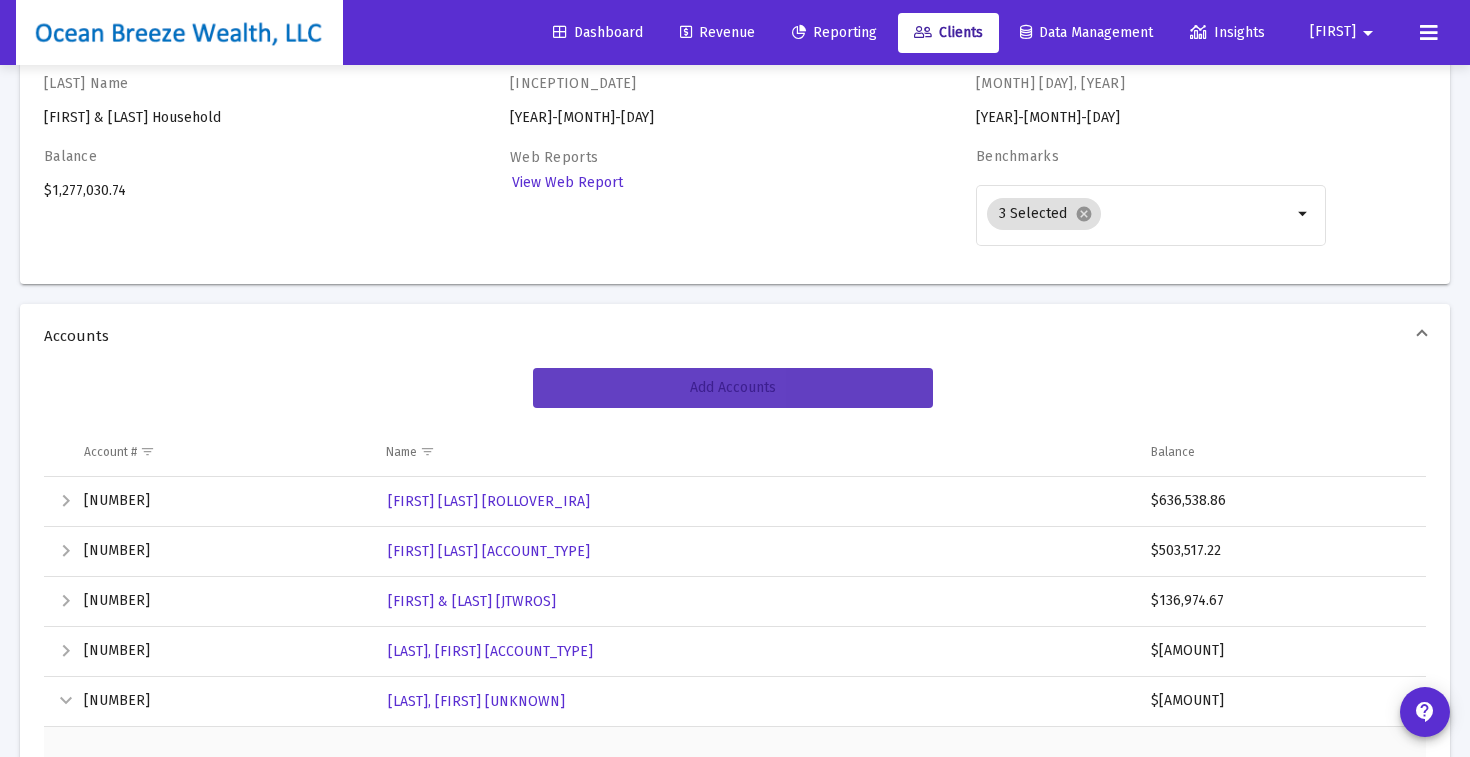 click on "Add Accounts" at bounding box center [733, 387] 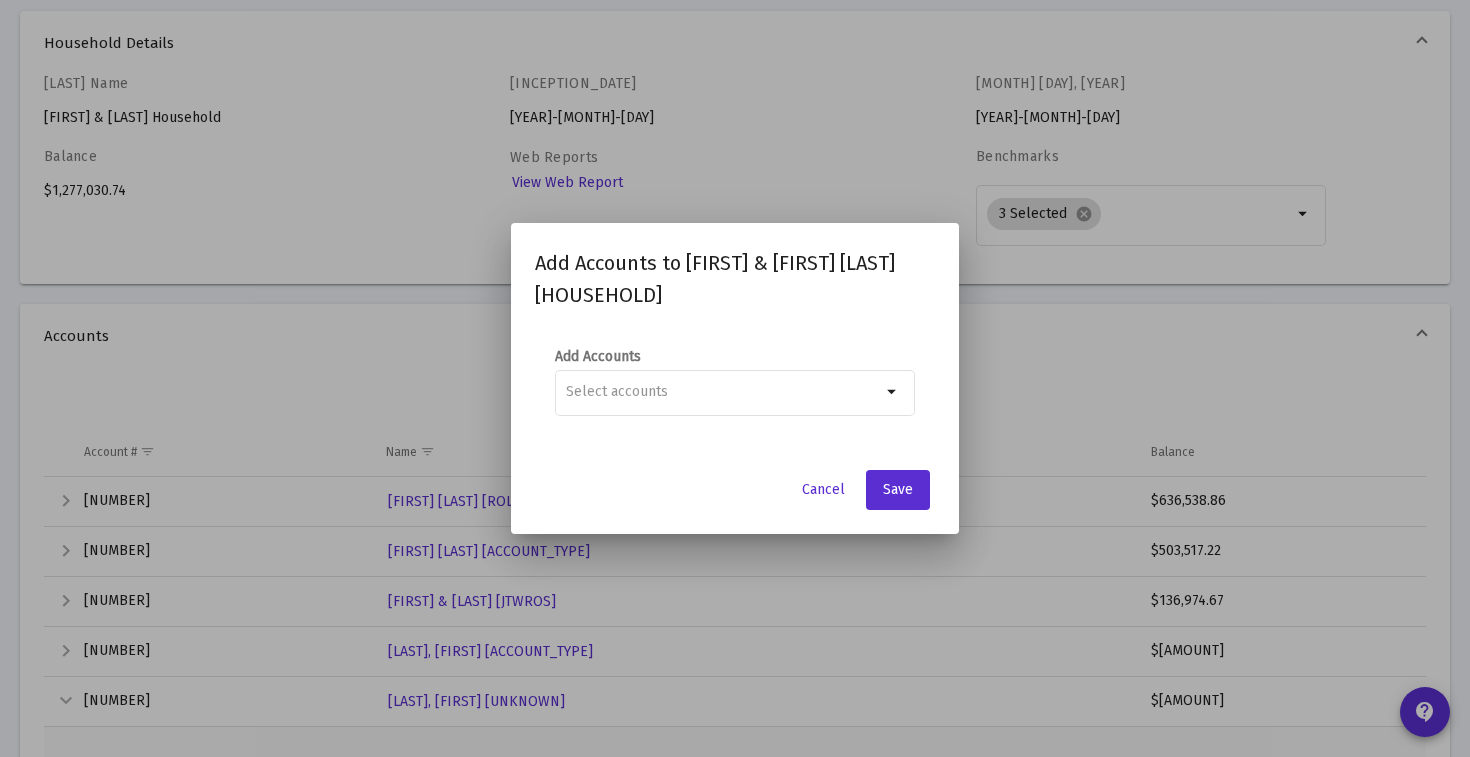 scroll, scrollTop: 0, scrollLeft: 0, axis: both 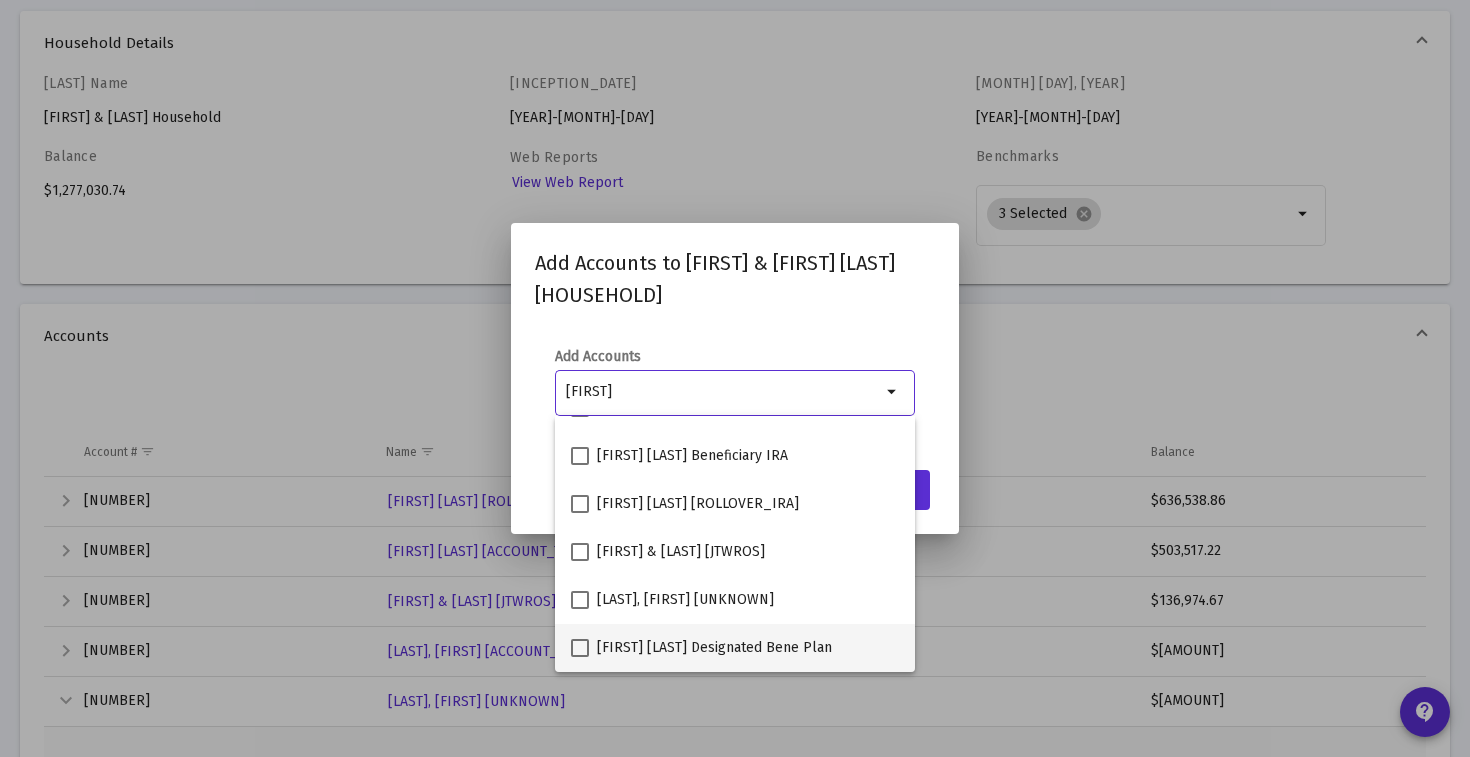 type on "[FIRST]" 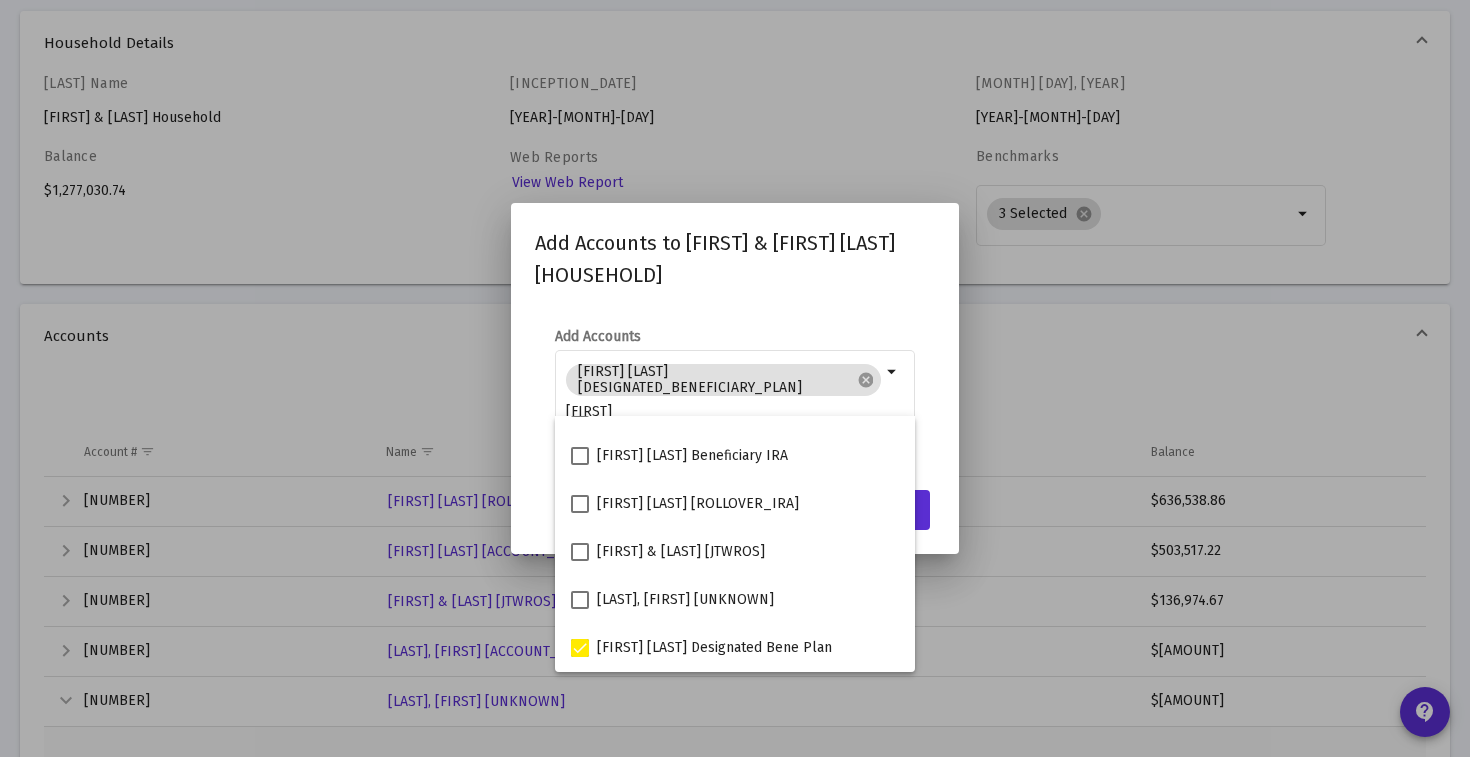 click on "Add Accounts to [FIRST] & [FIRST] [LAST] [HOUSEHOLD] Add Accounts  [FIRST] [LAST] [ACCOUNT_TYPE]  cancel [FIRST] arrow_drop_down Cancel  Save" at bounding box center [735, 378] 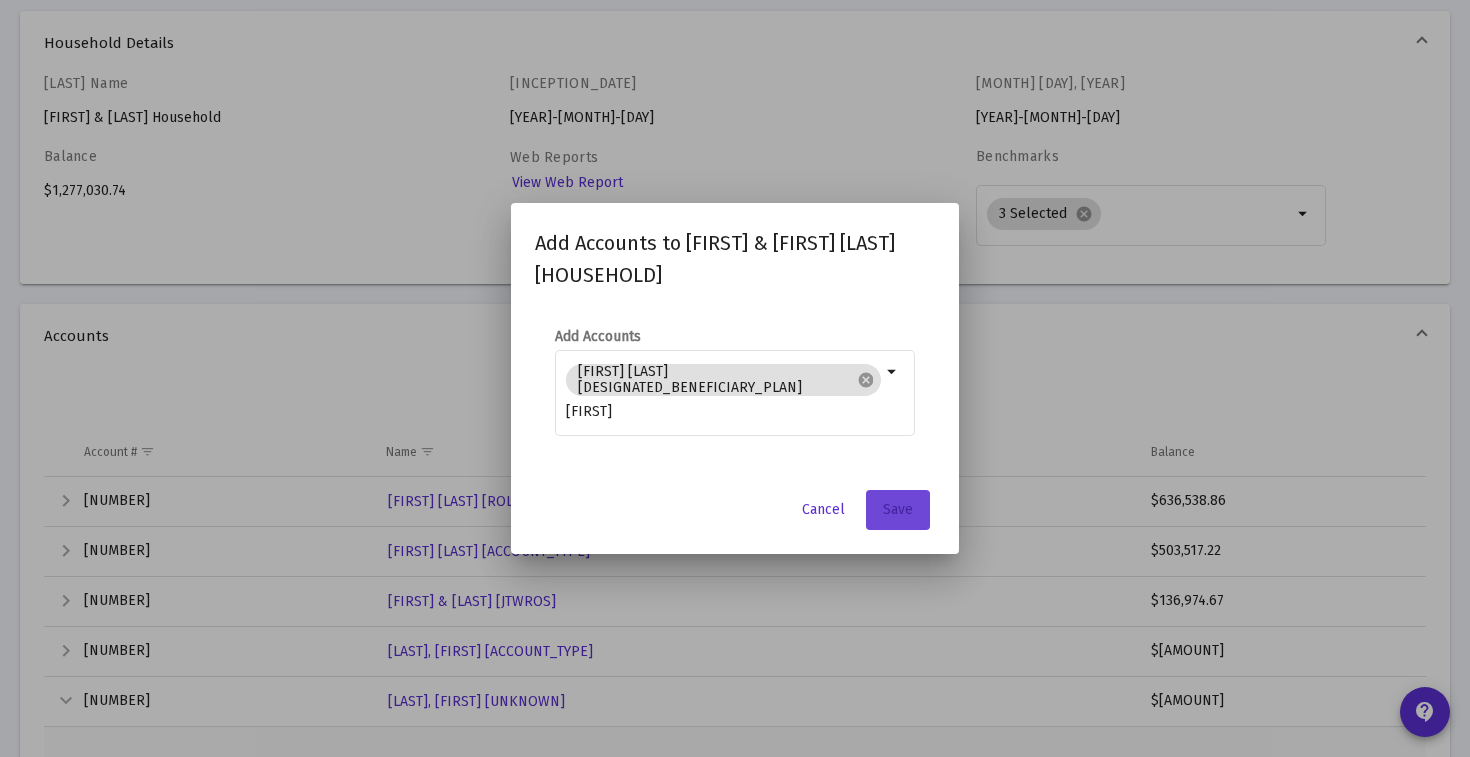click on "Save" at bounding box center [898, 509] 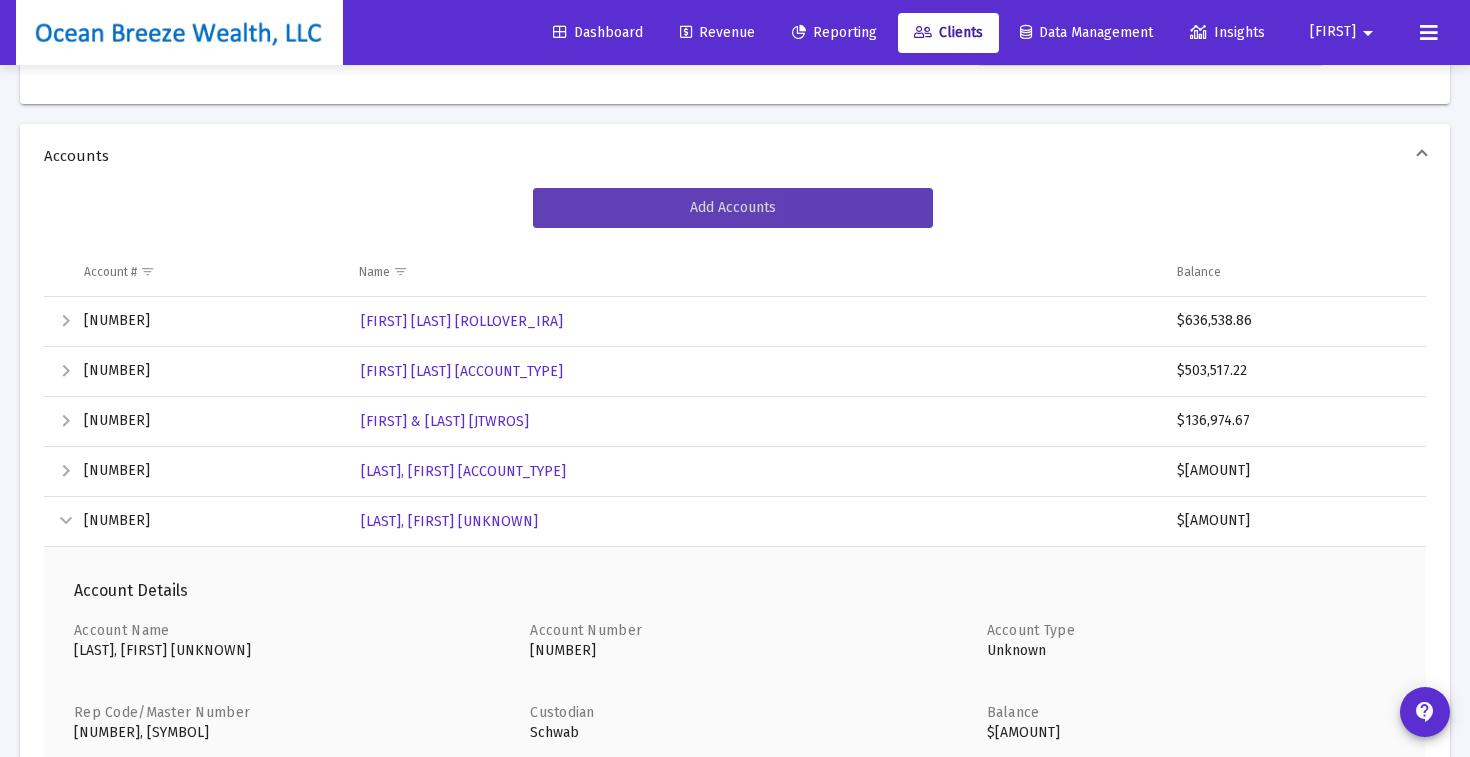scroll, scrollTop: 435, scrollLeft: 0, axis: vertical 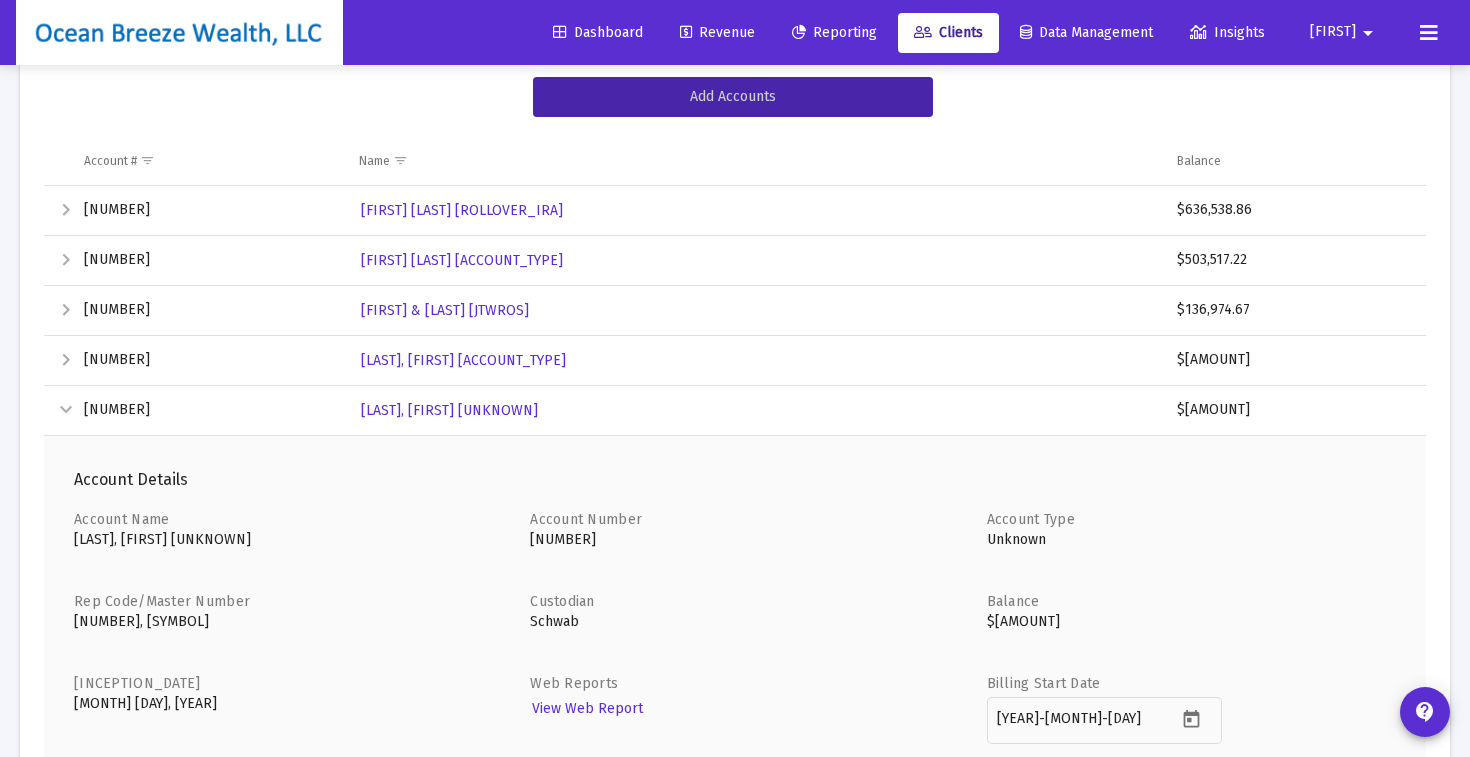 click at bounding box center [66, 410] 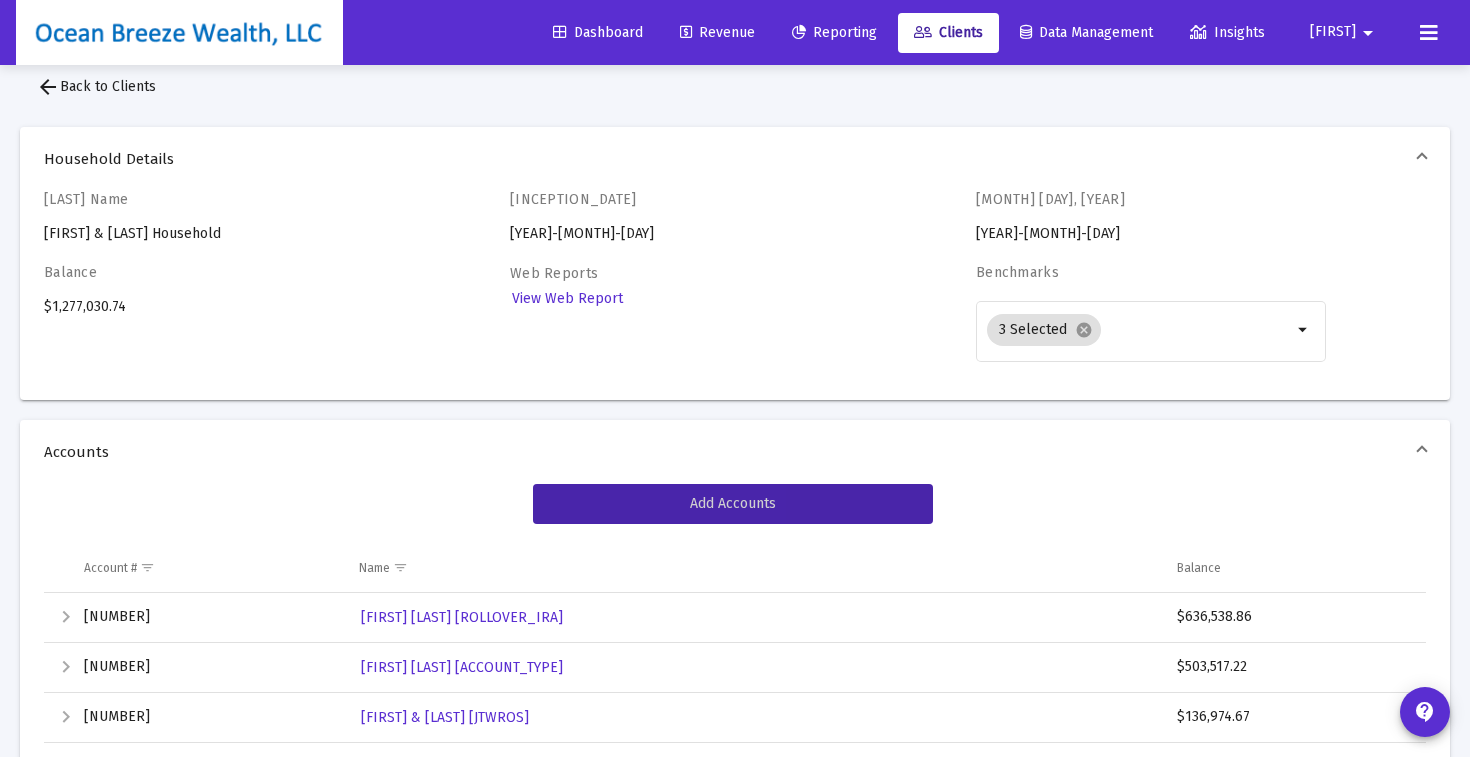 scroll, scrollTop: 0, scrollLeft: 0, axis: both 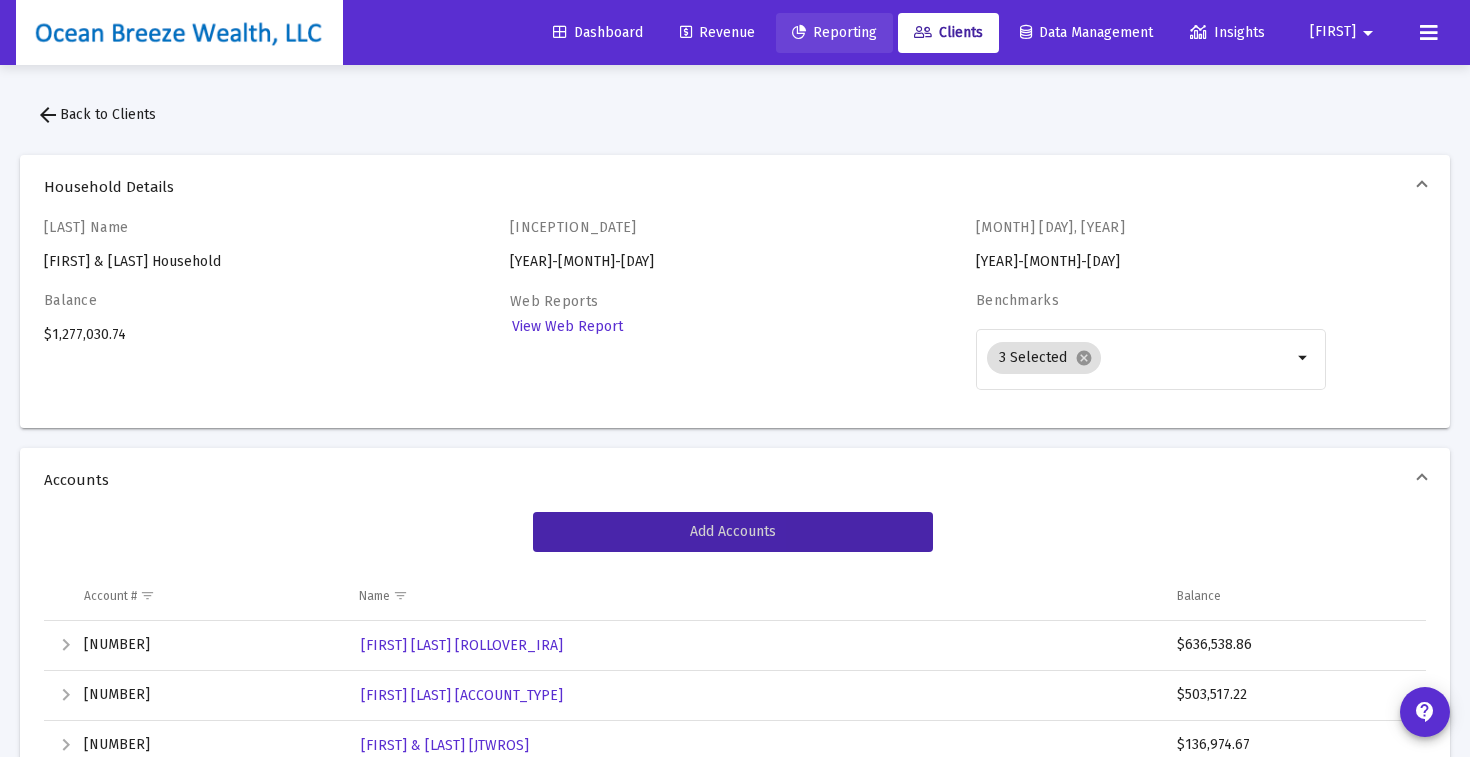 click on "Reporting" at bounding box center (834, 32) 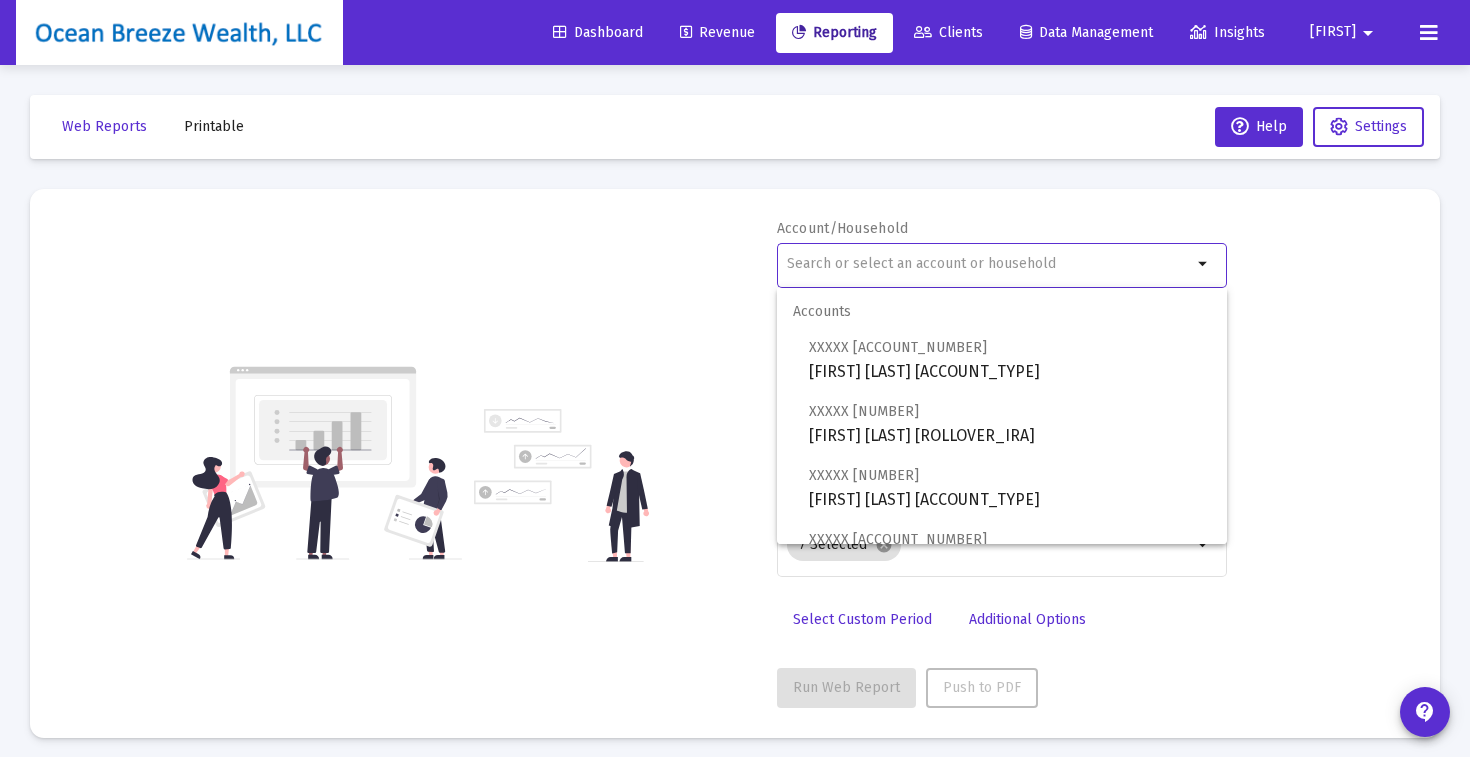 click at bounding box center (989, 264) 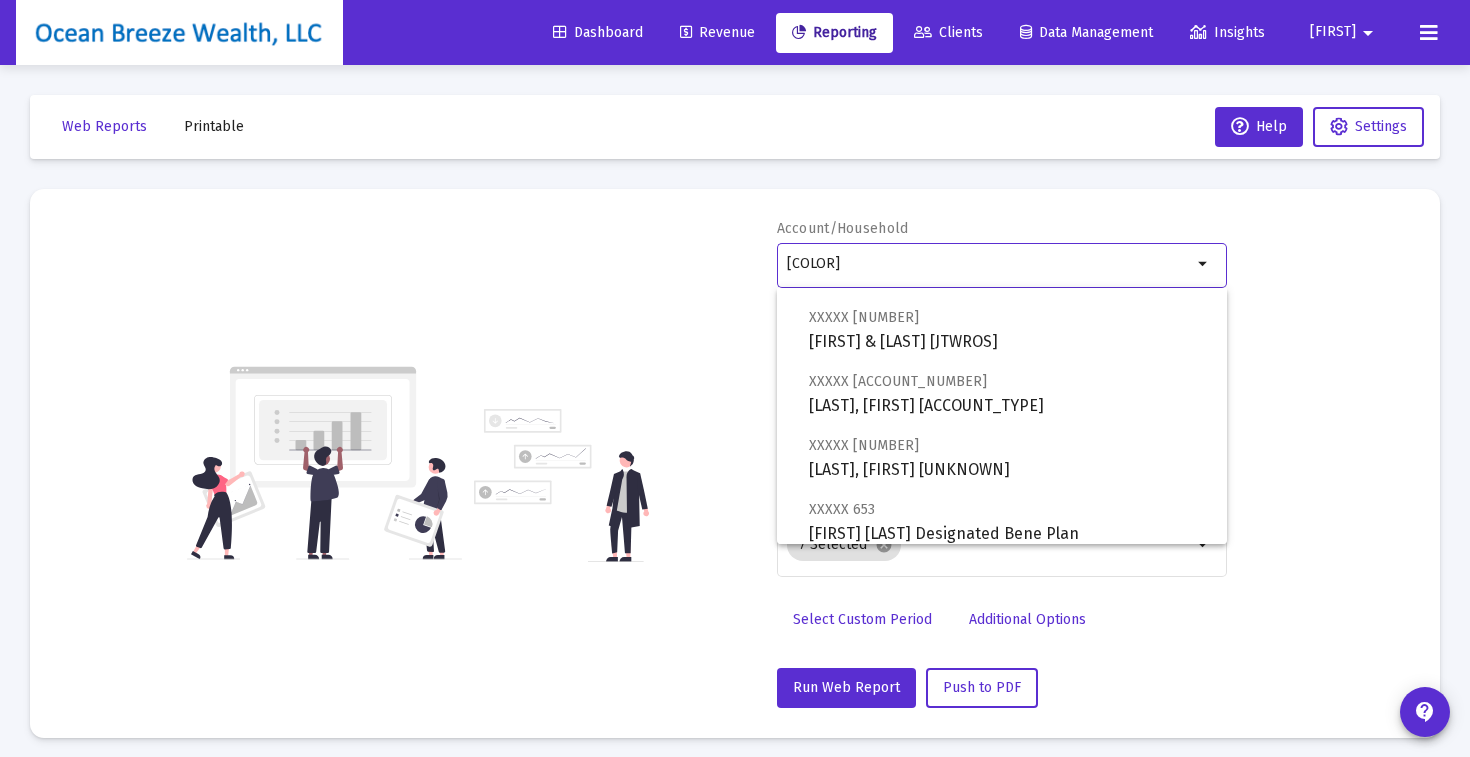 scroll, scrollTop: 272, scrollLeft: 0, axis: vertical 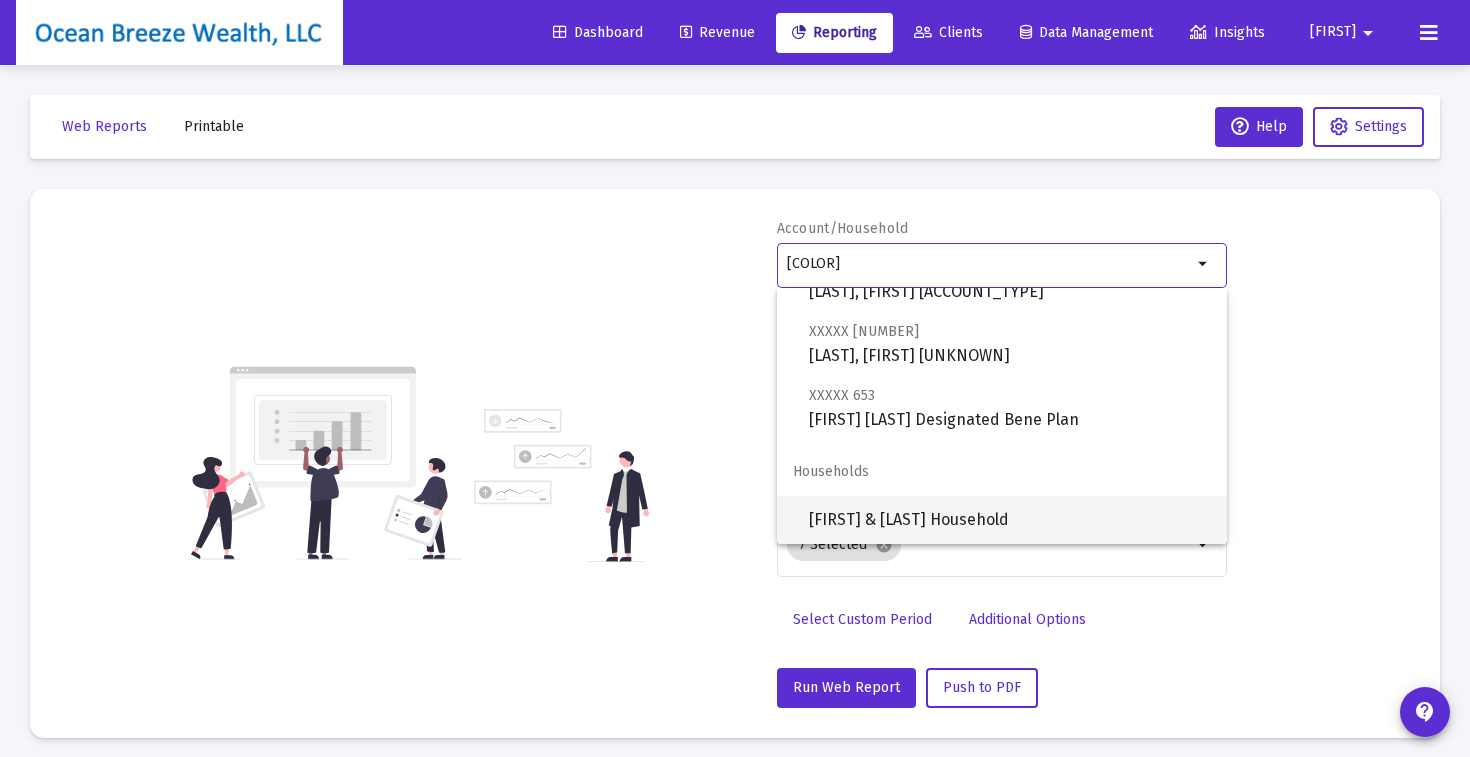 click on "[FIRST] & [LAST] Household" at bounding box center [1010, 520] 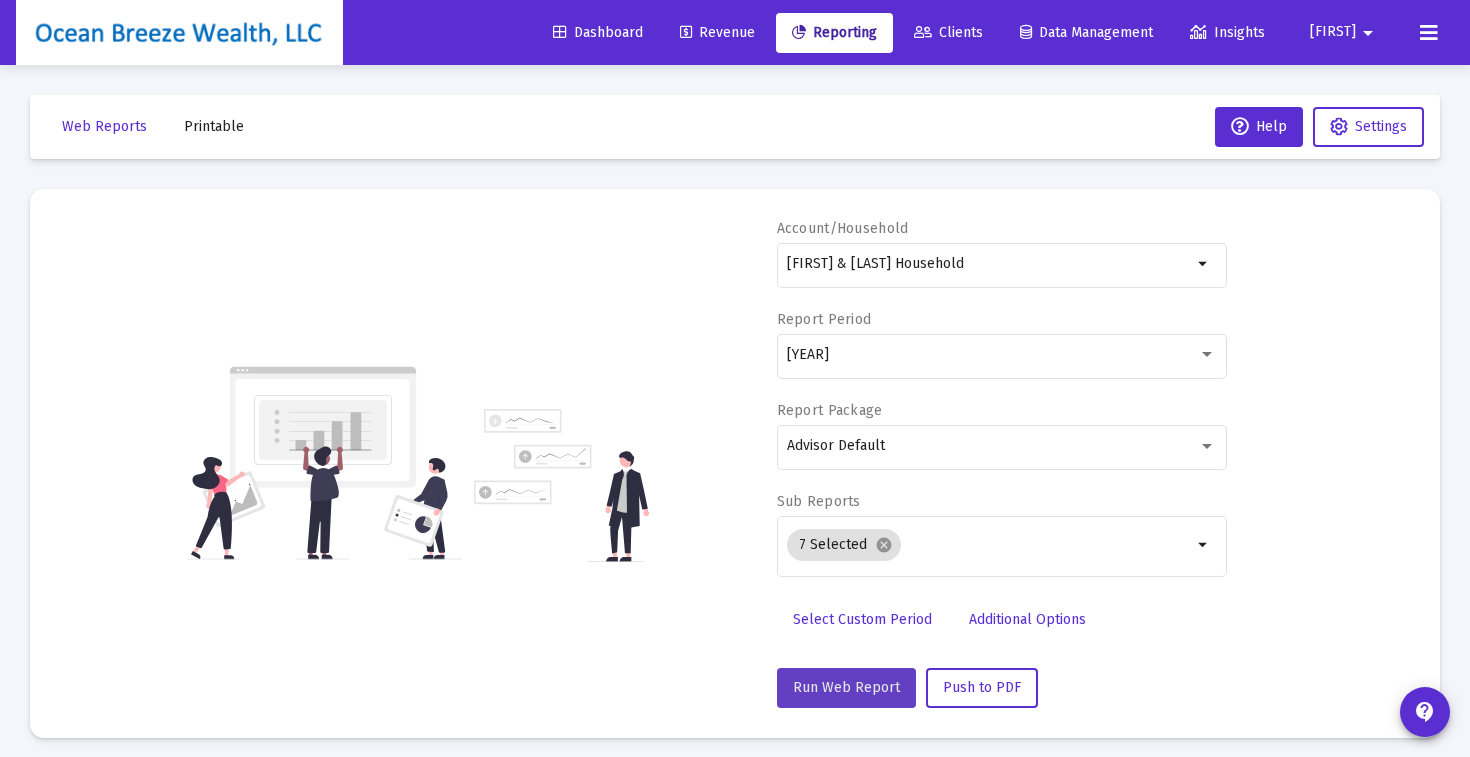 click on "Run Web Report" at bounding box center (846, 687) 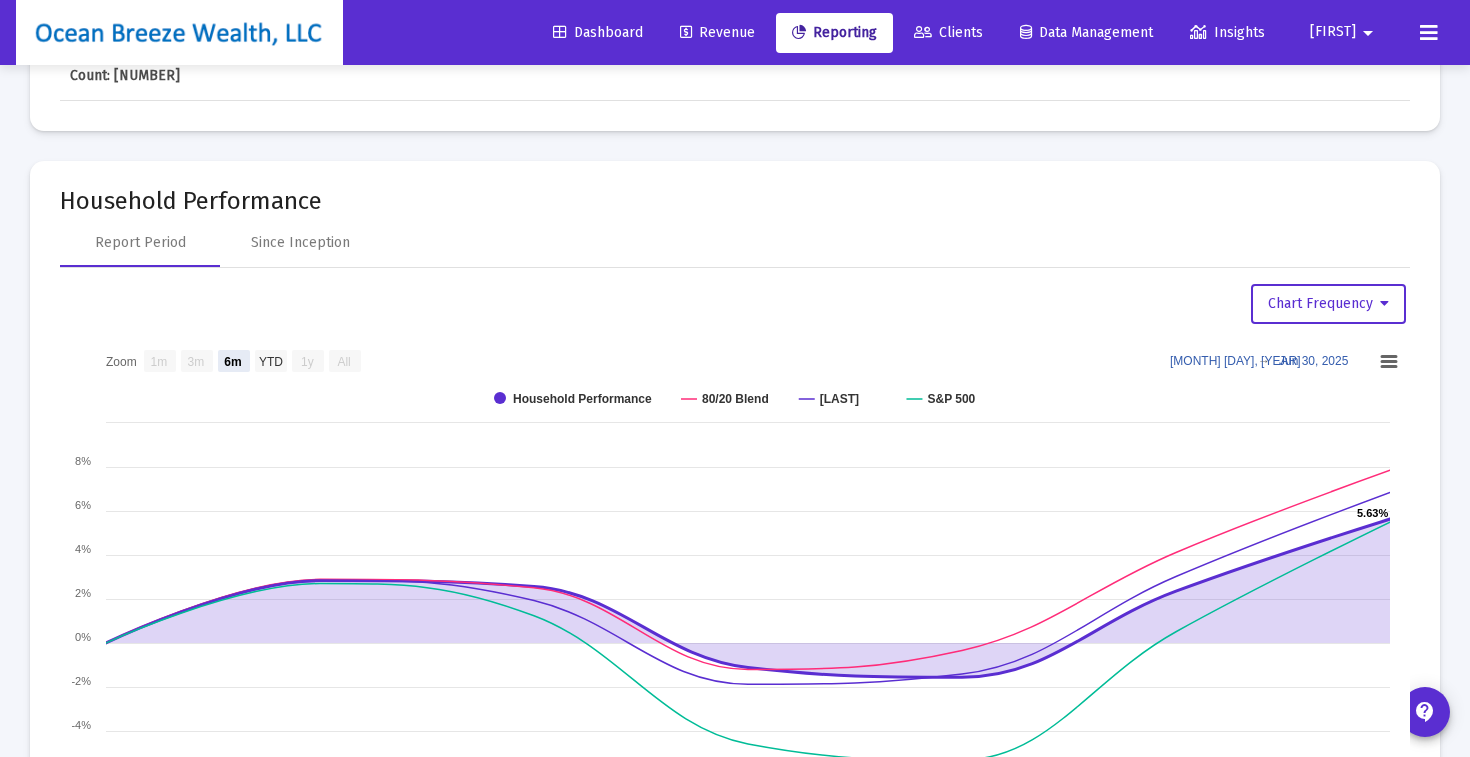 scroll, scrollTop: 2708, scrollLeft: 0, axis: vertical 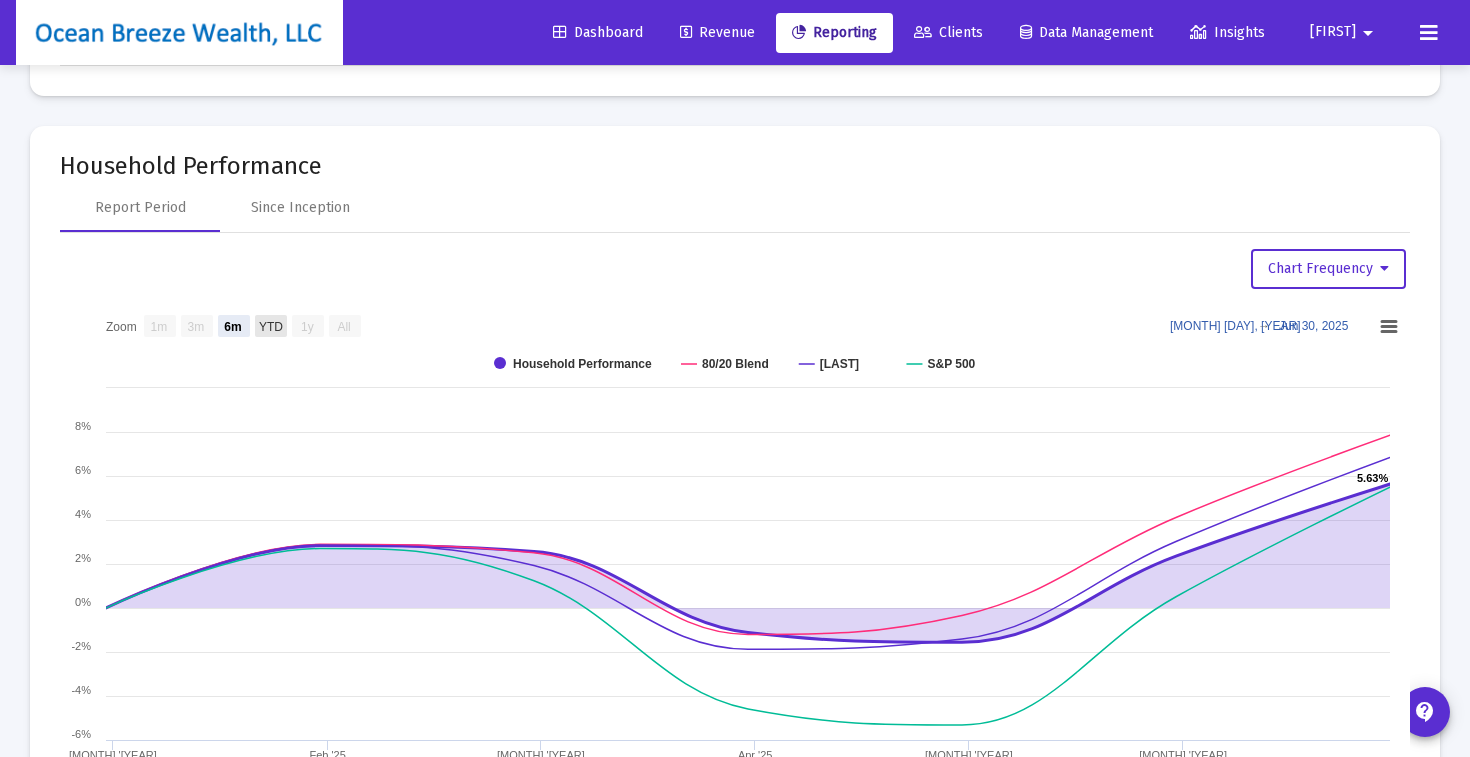 click on "YTD" at bounding box center [271, 327] 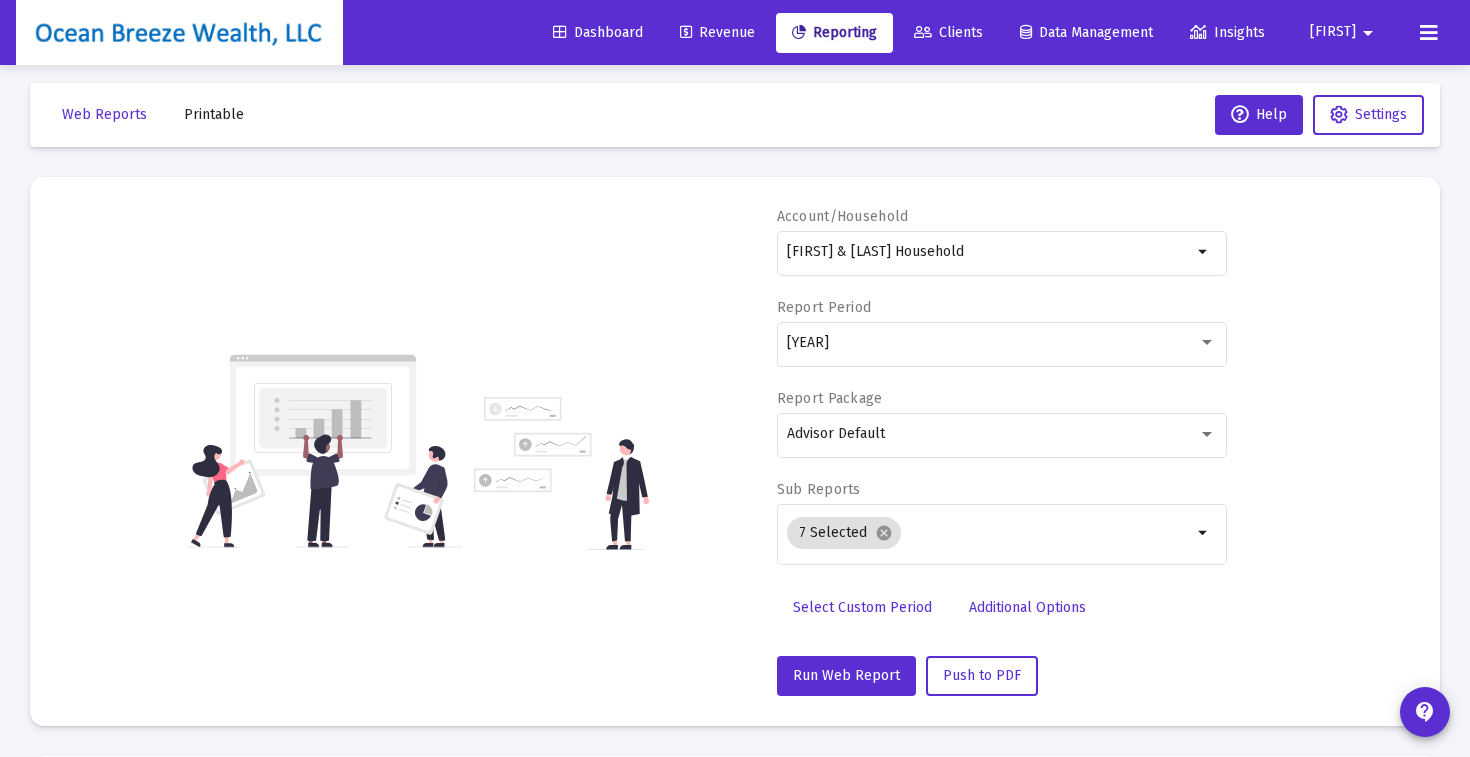 scroll, scrollTop: 0, scrollLeft: 0, axis: both 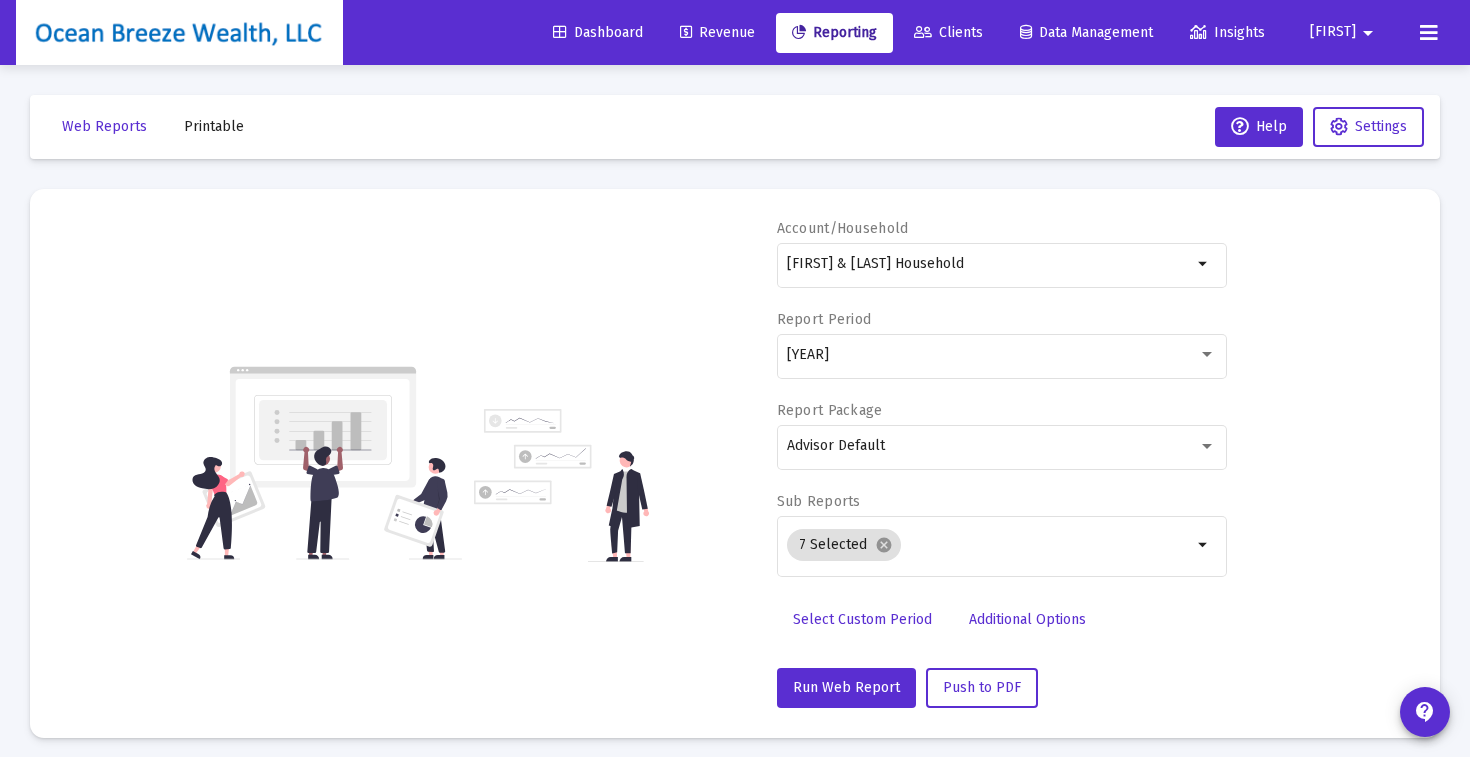 click on "Account/Household [FIRST] & [LAST] [HOUSEHOLD] arrow_drop_down Report Period [YEAR] Report Package Advisor Default Sub Reports 7 Selected cancel arrow_drop_down Select Custom Period Additional Options Run Web Report Push to PDF" at bounding box center (735, 463) 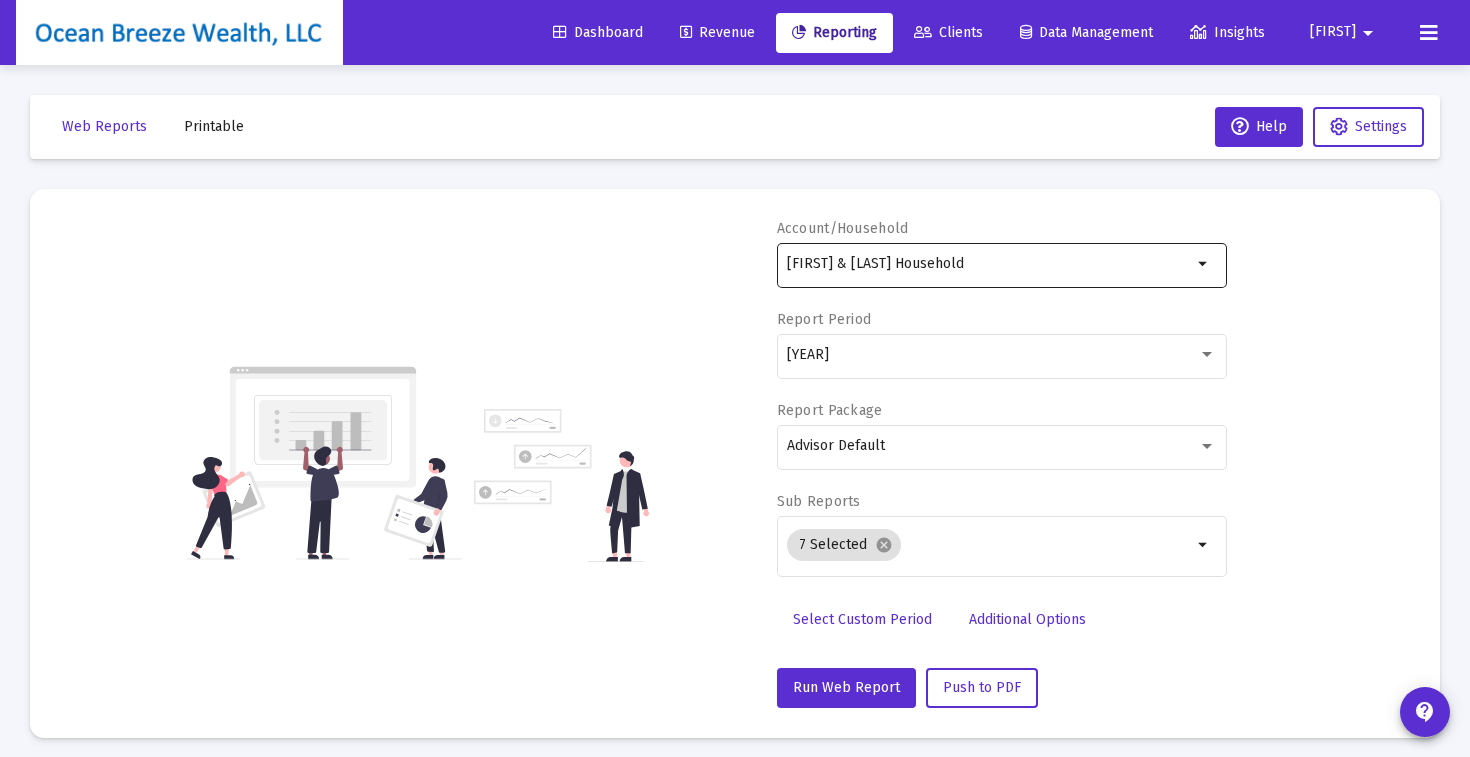 click on "[FIRST] & [LAST] Household" at bounding box center [989, 264] 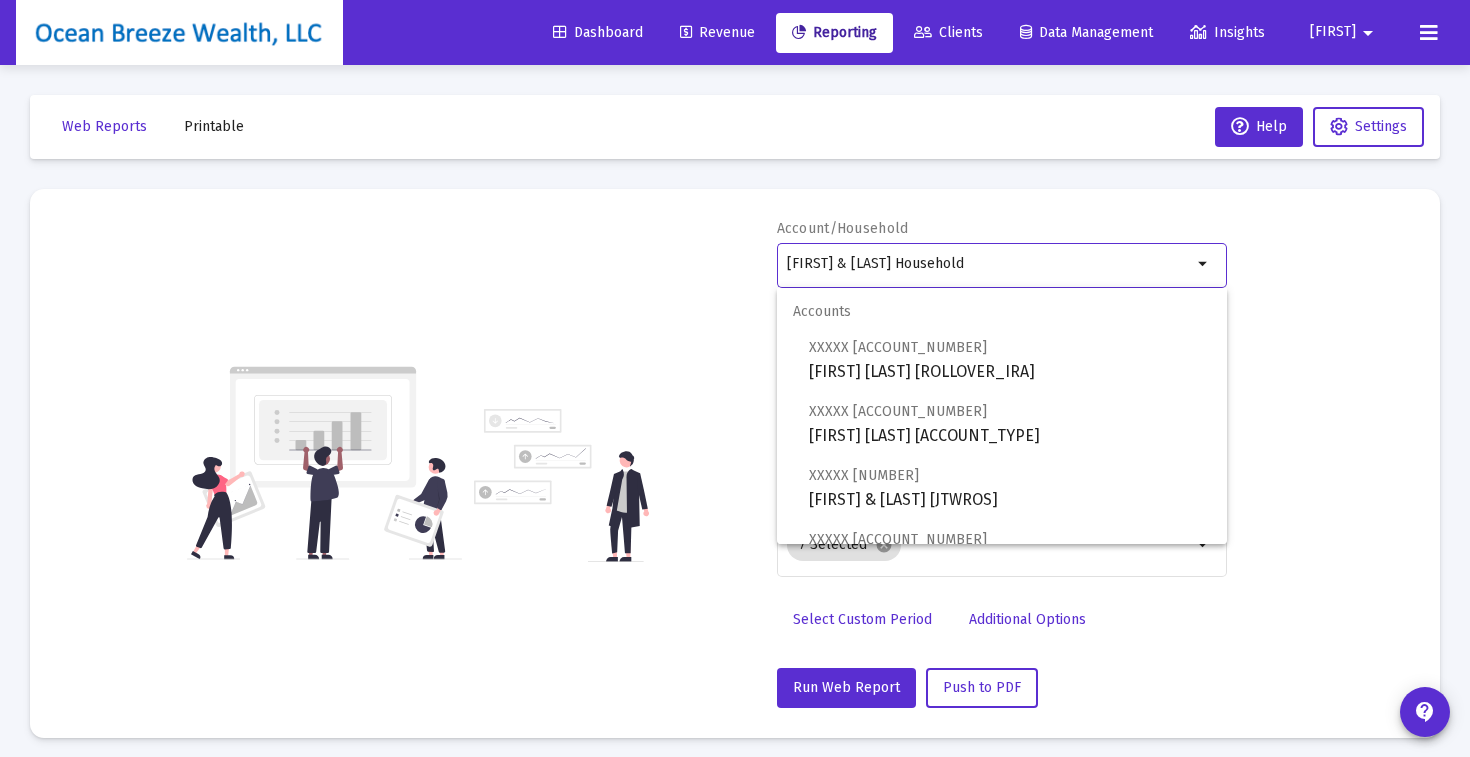 click on "[FIRST] & [LAST] Household" at bounding box center (989, 264) 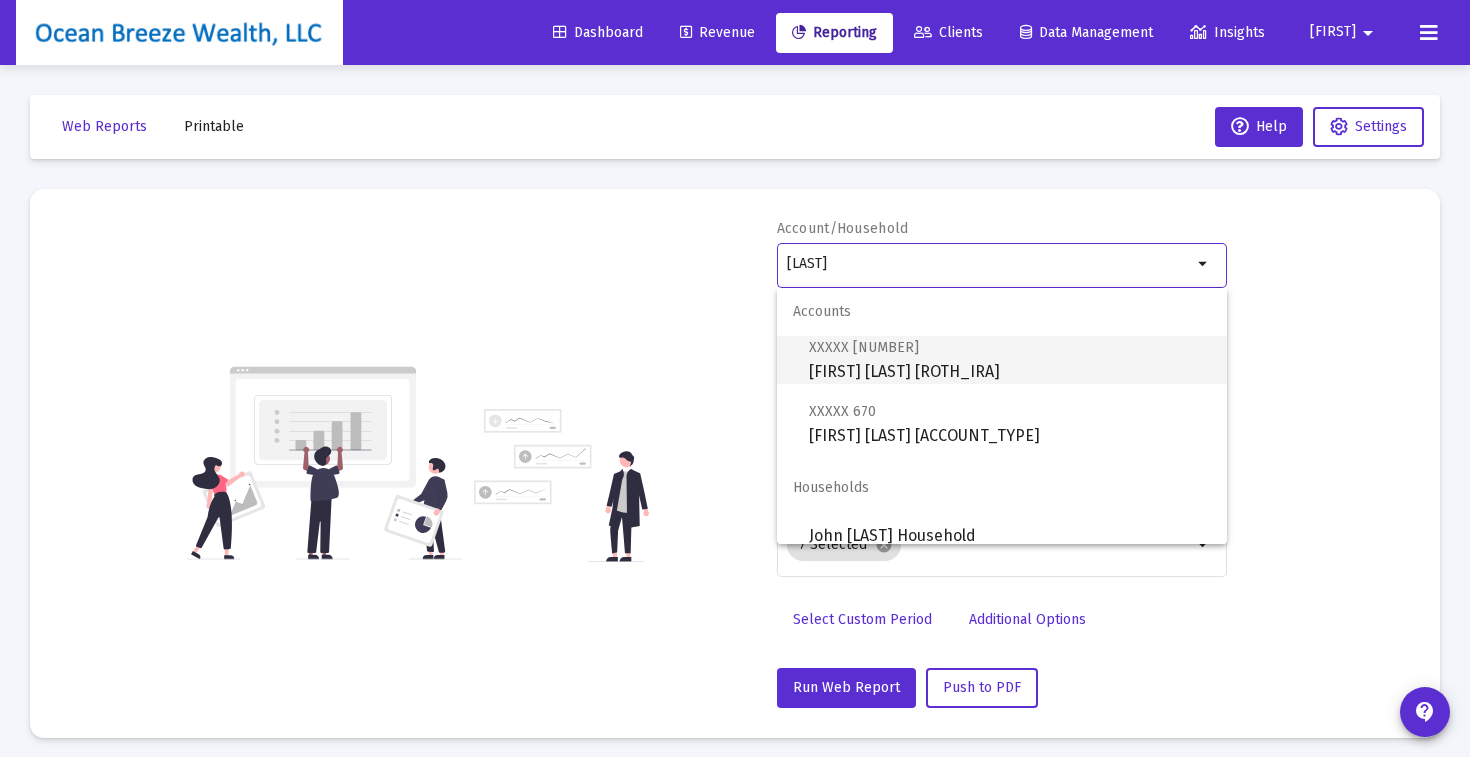 scroll, scrollTop: 16, scrollLeft: 0, axis: vertical 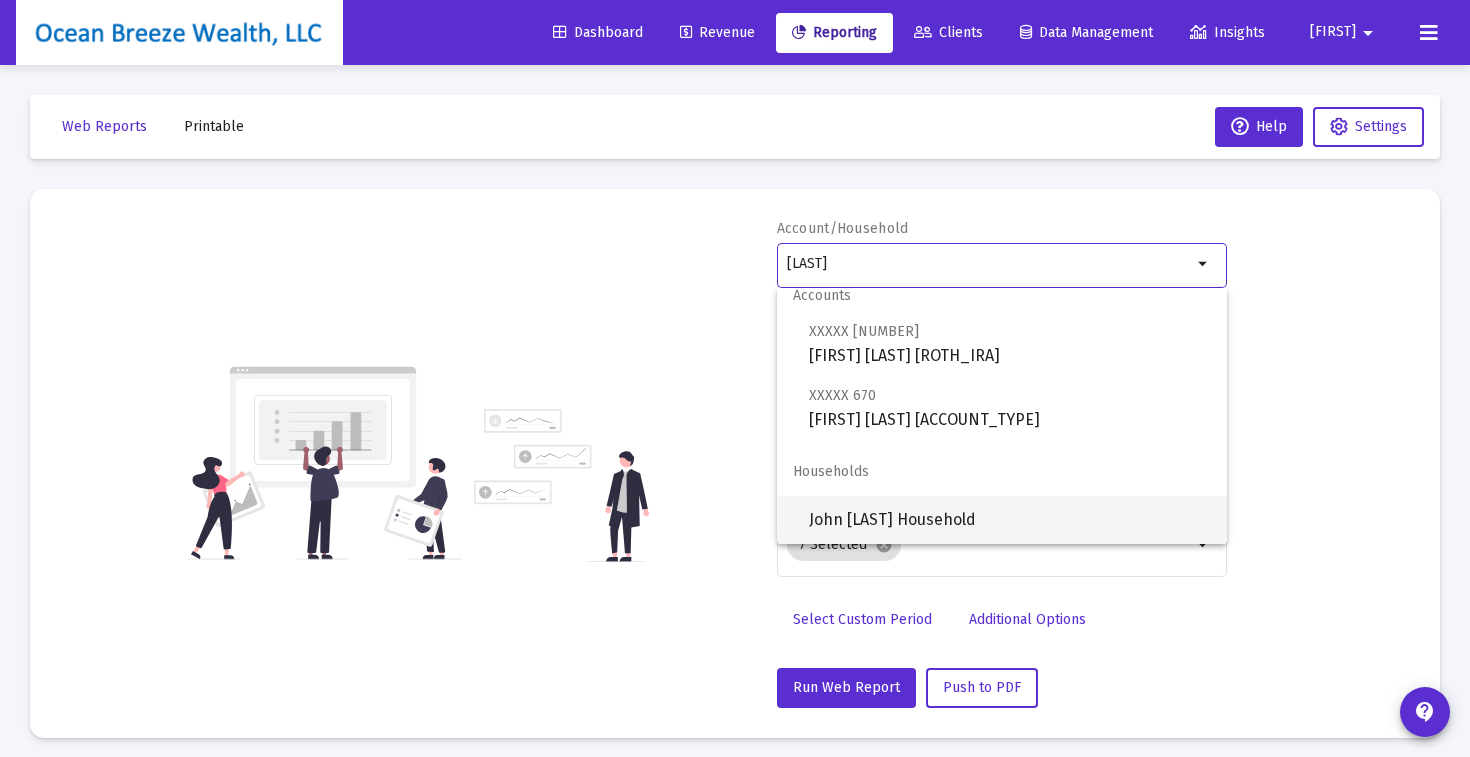 type on "[LAST]" 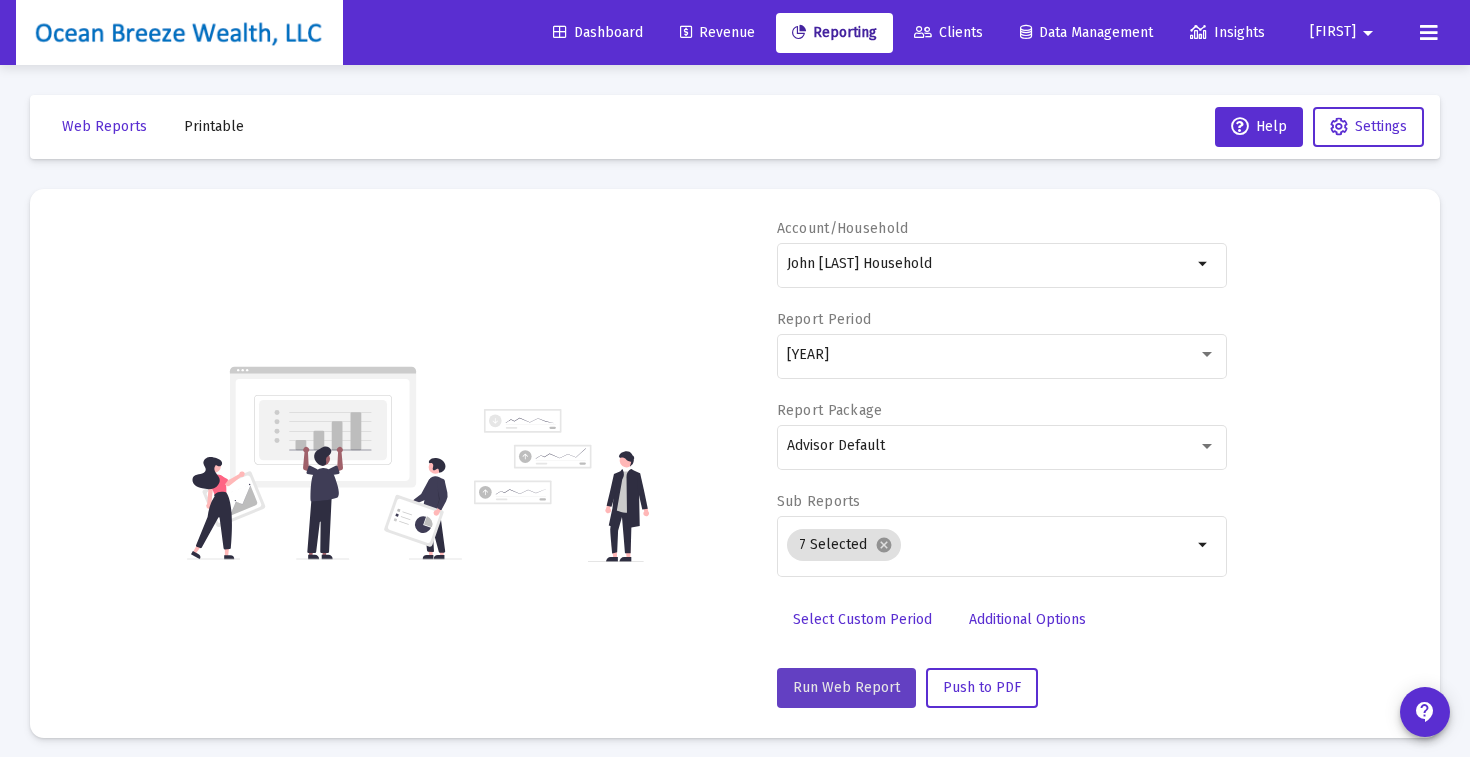 click on "Run Web Report" at bounding box center (846, 687) 